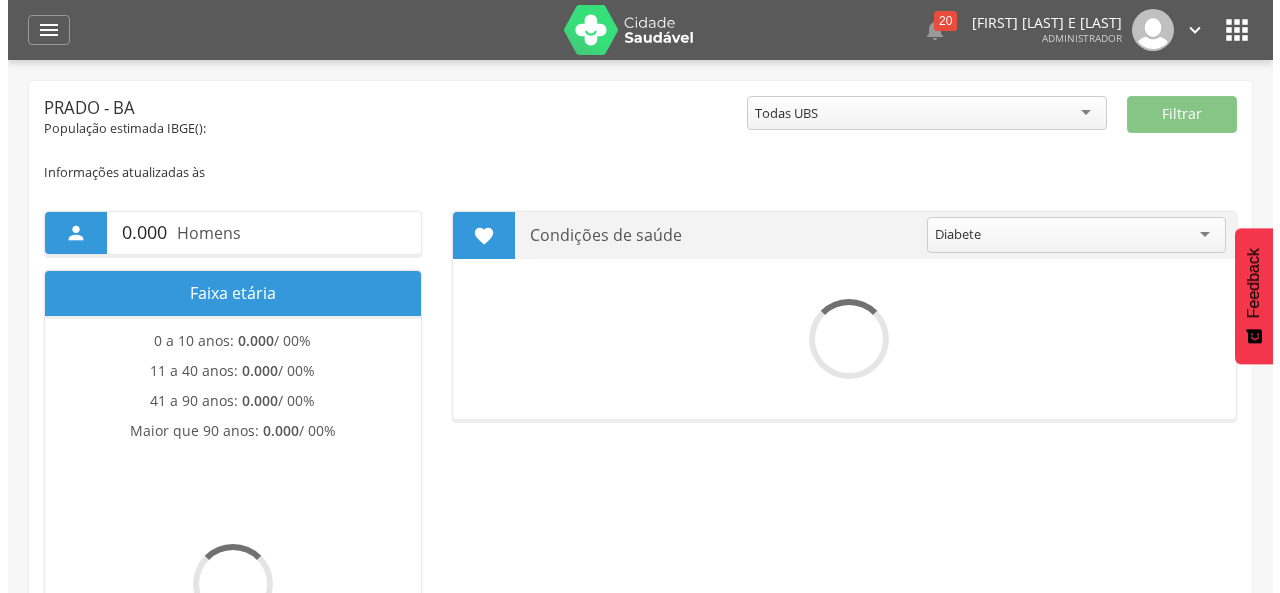 scroll, scrollTop: 0, scrollLeft: 0, axis: both 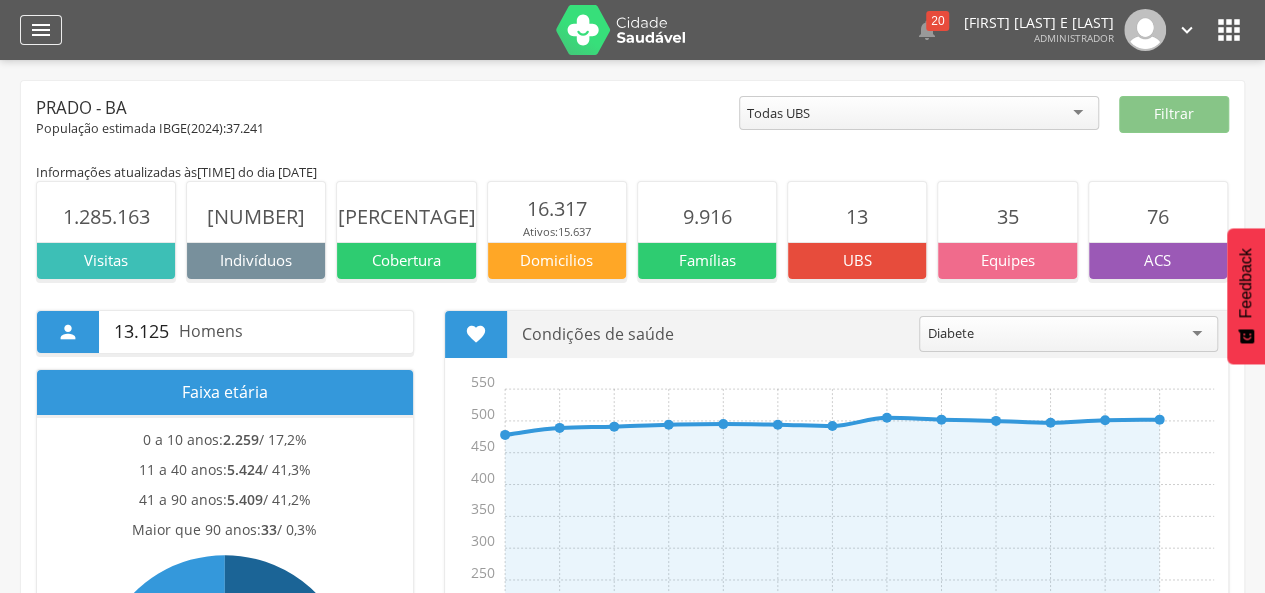 click on "" at bounding box center [41, 30] 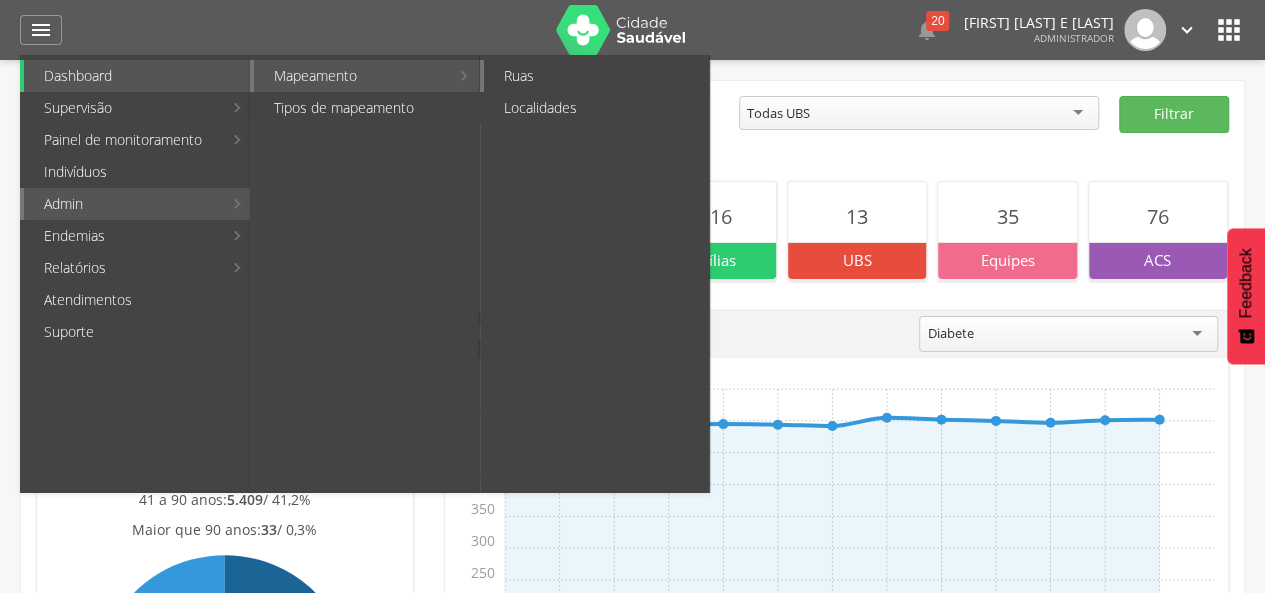 click on "Ruas" at bounding box center (596, 76) 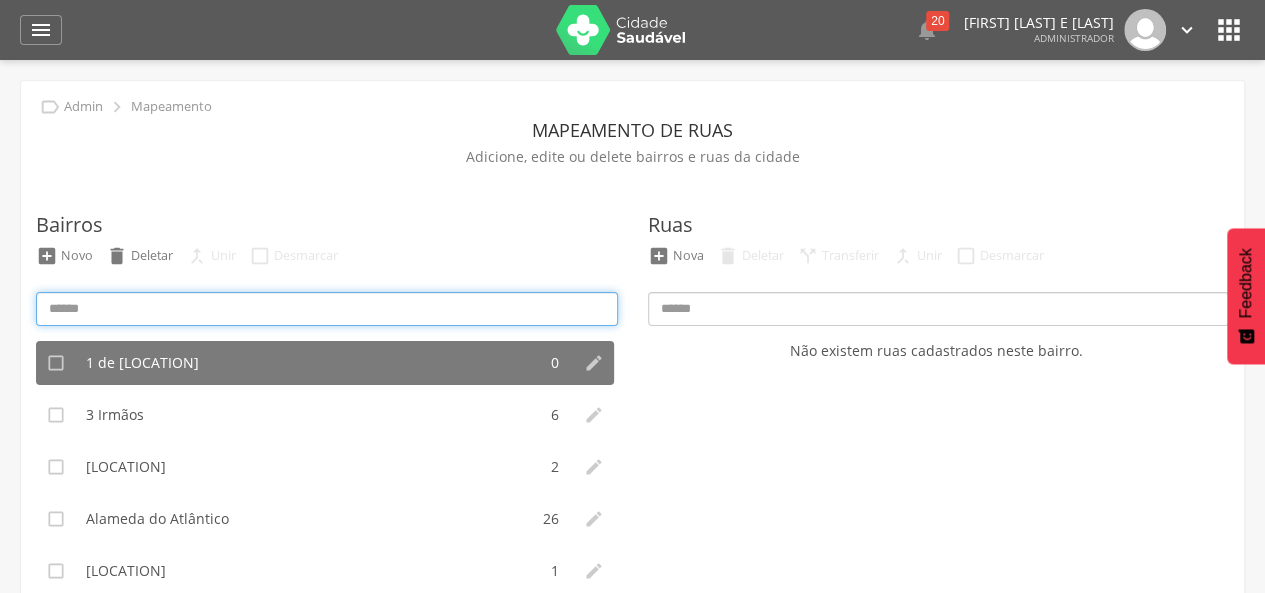 click at bounding box center (327, 309) 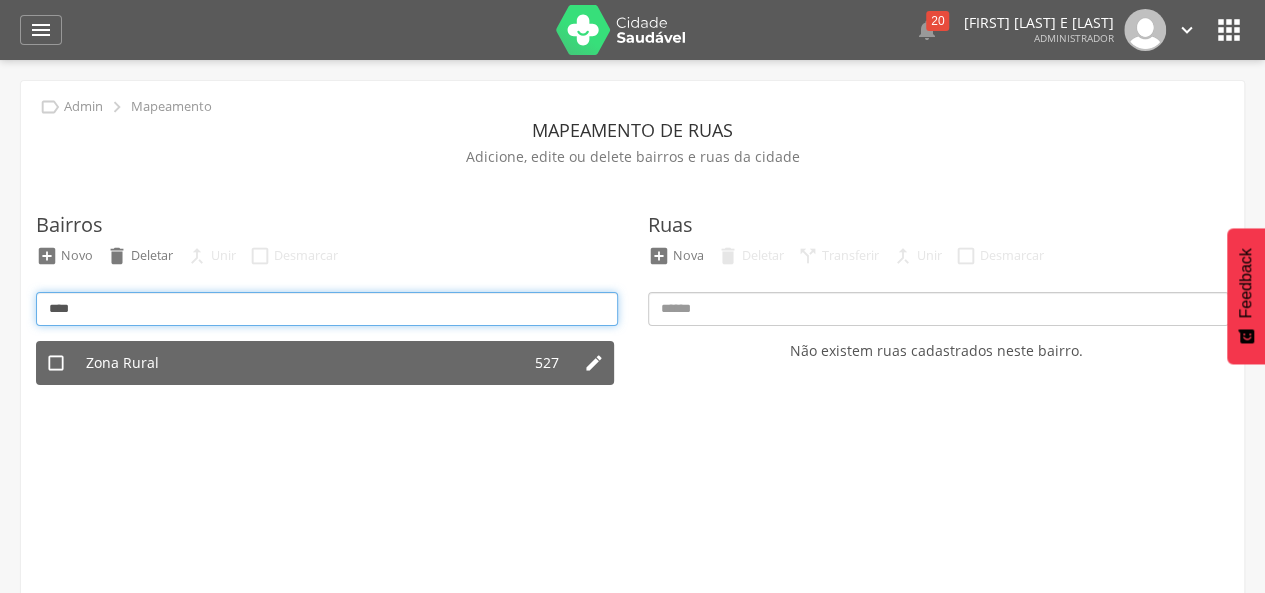 type on "****" 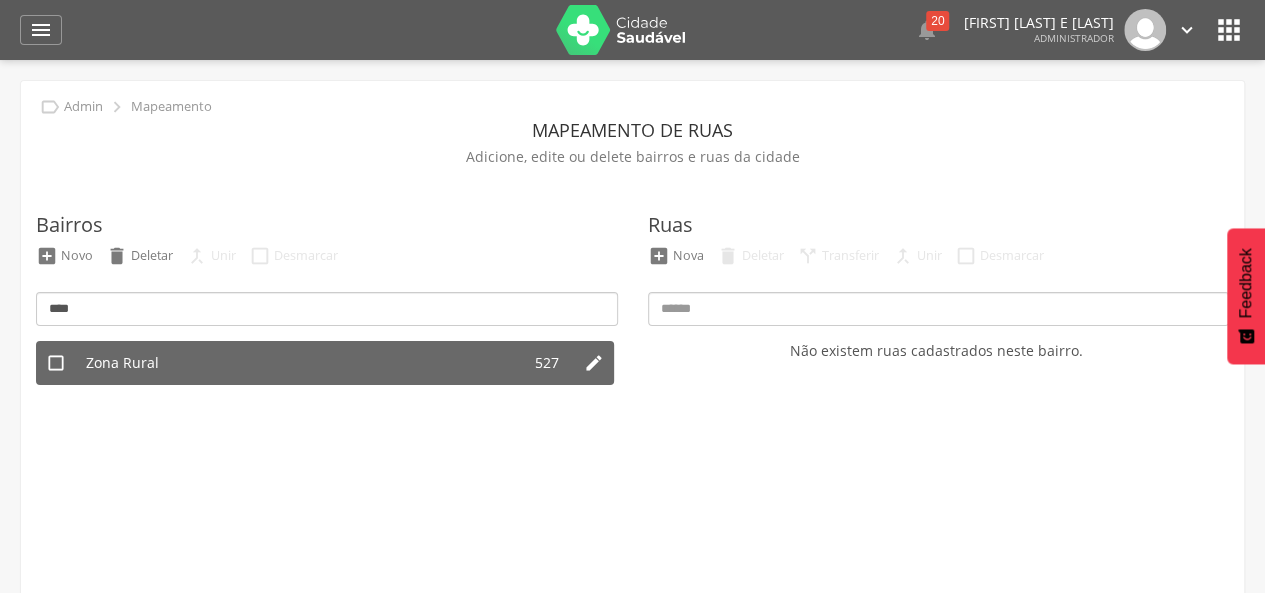 click on "Zona Rural" at bounding box center (298, 363) 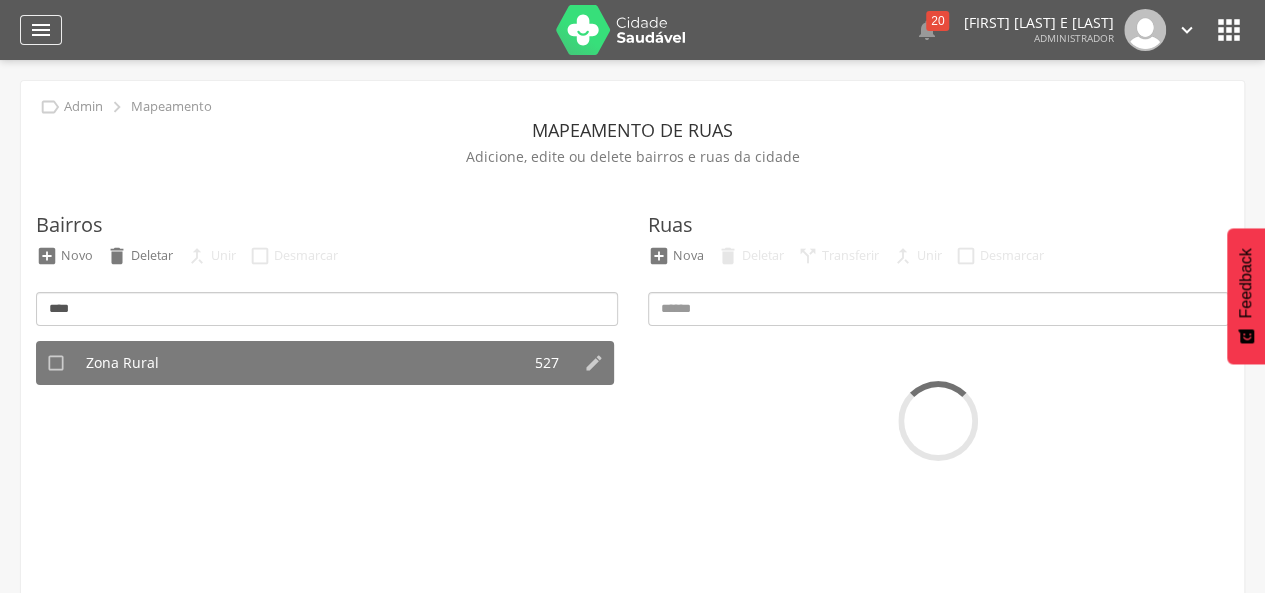 click on "" at bounding box center [41, 30] 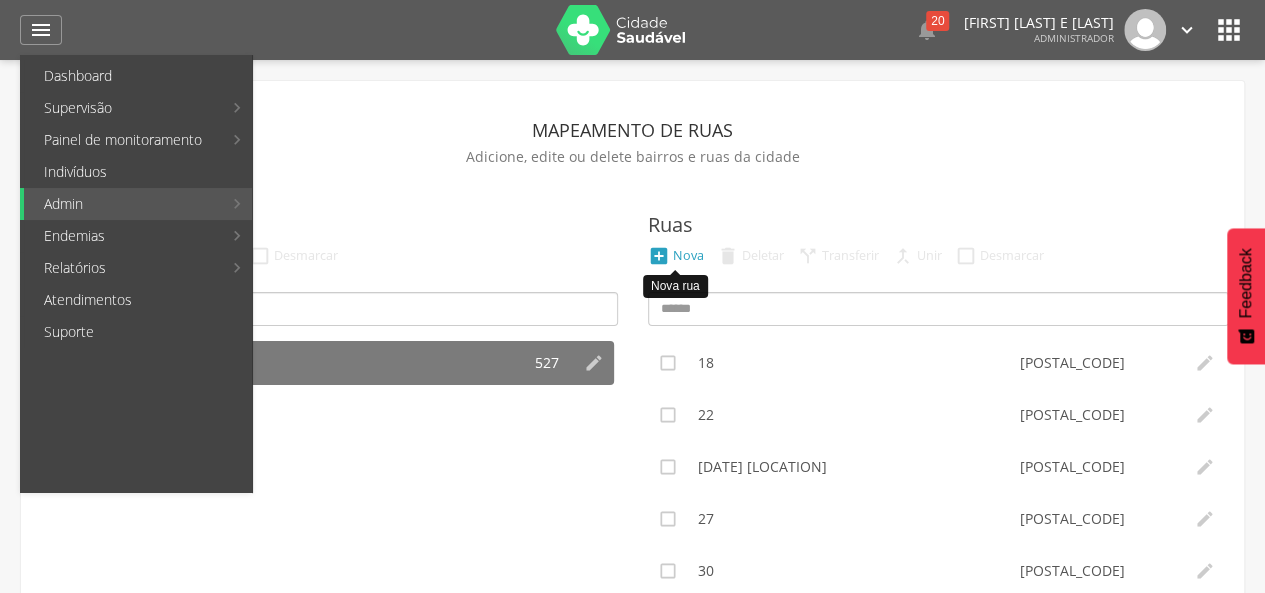 click on "
Nova" at bounding box center (676, 256) 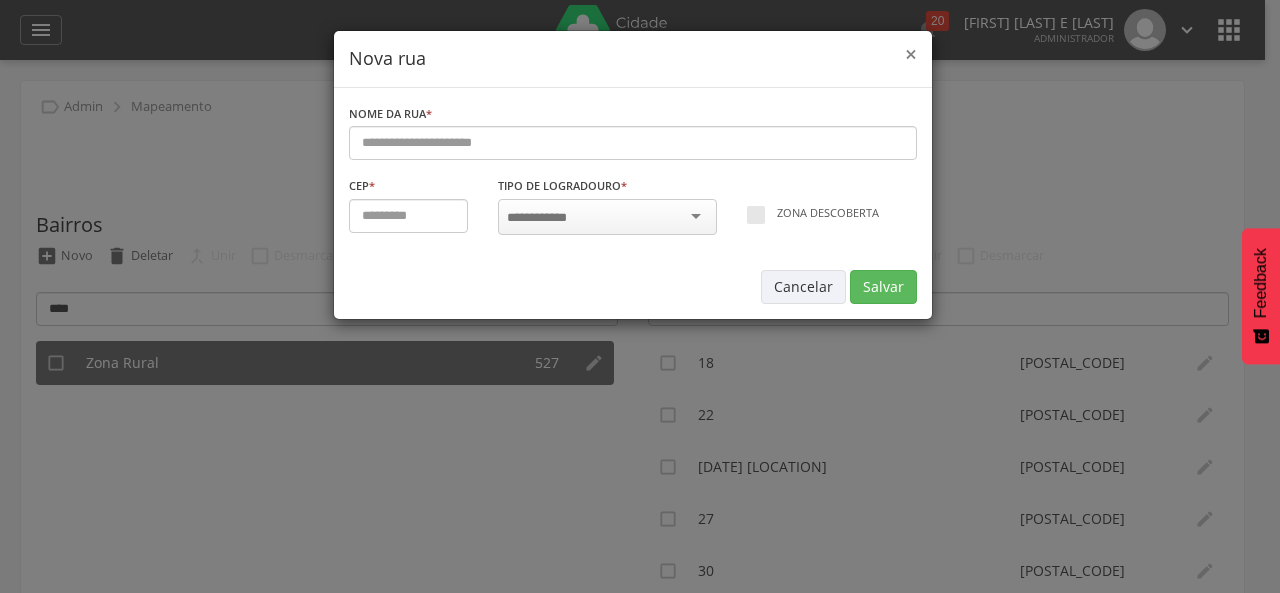 click on "×" at bounding box center [911, 54] 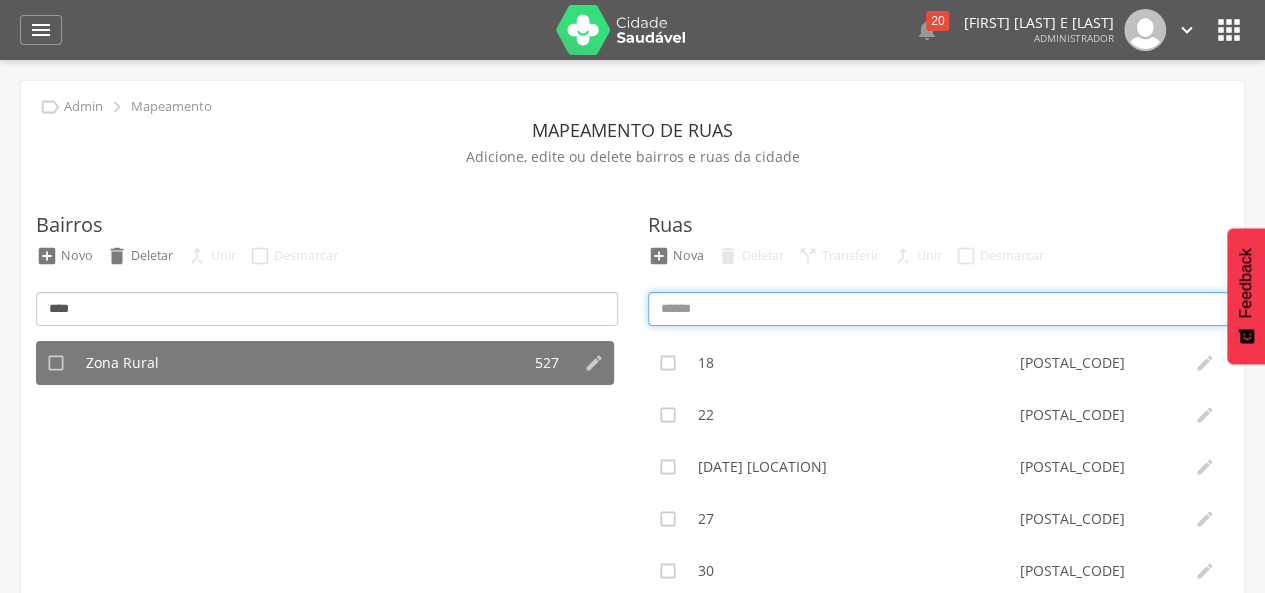 click at bounding box center [939, 309] 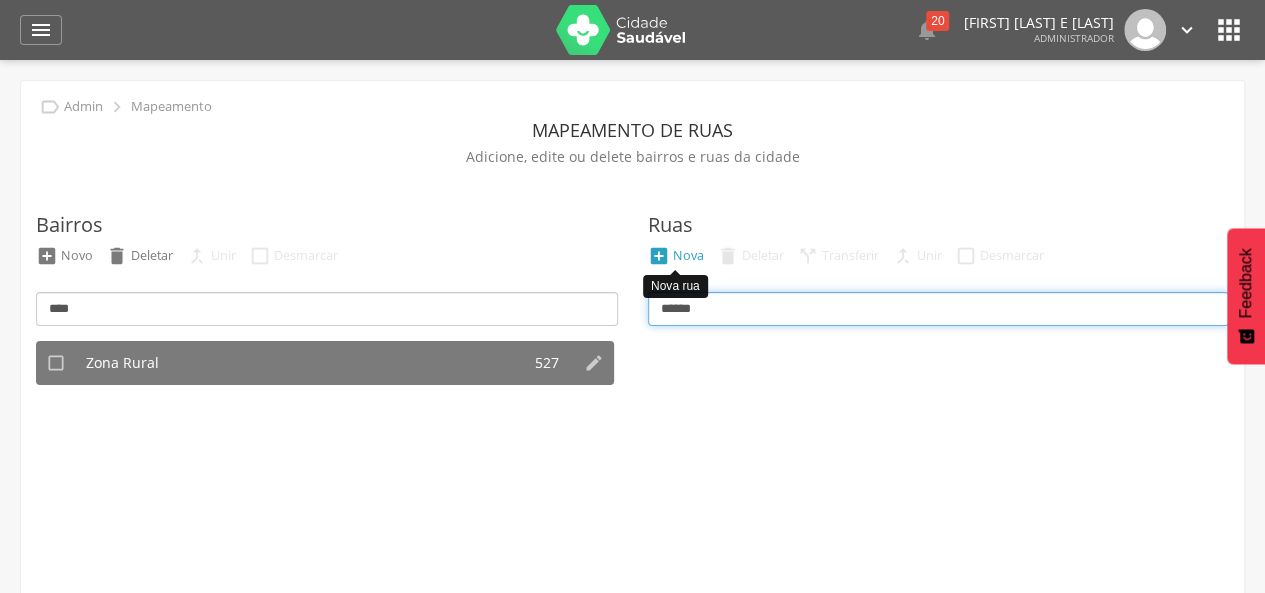 type on "******" 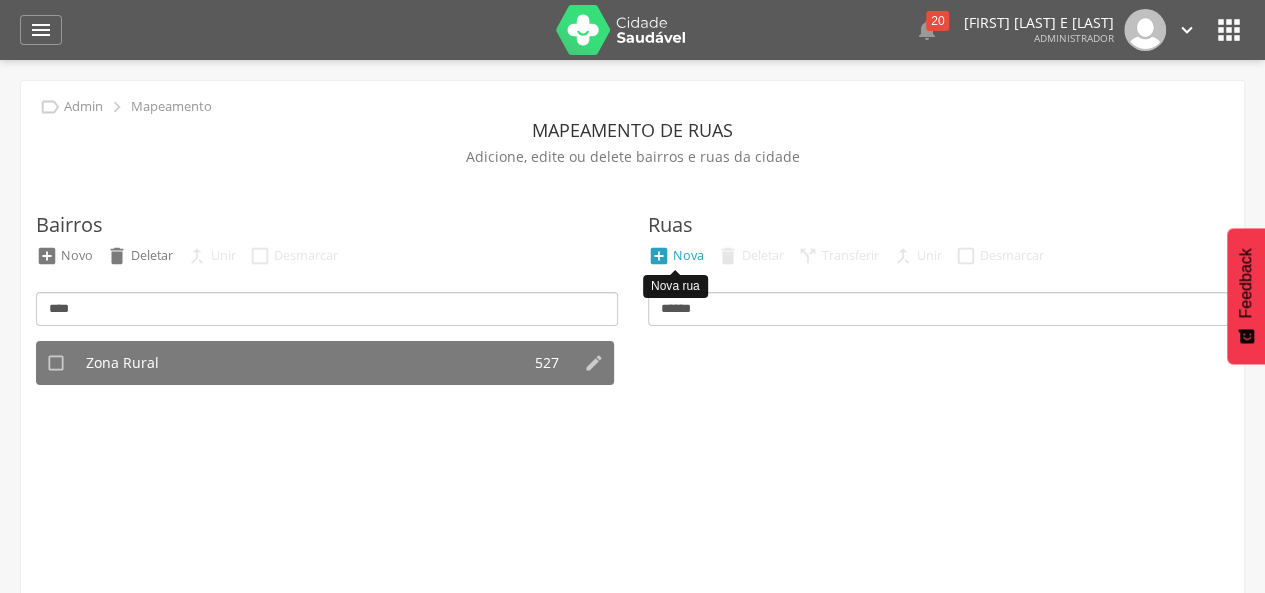 click on "" at bounding box center (659, 256) 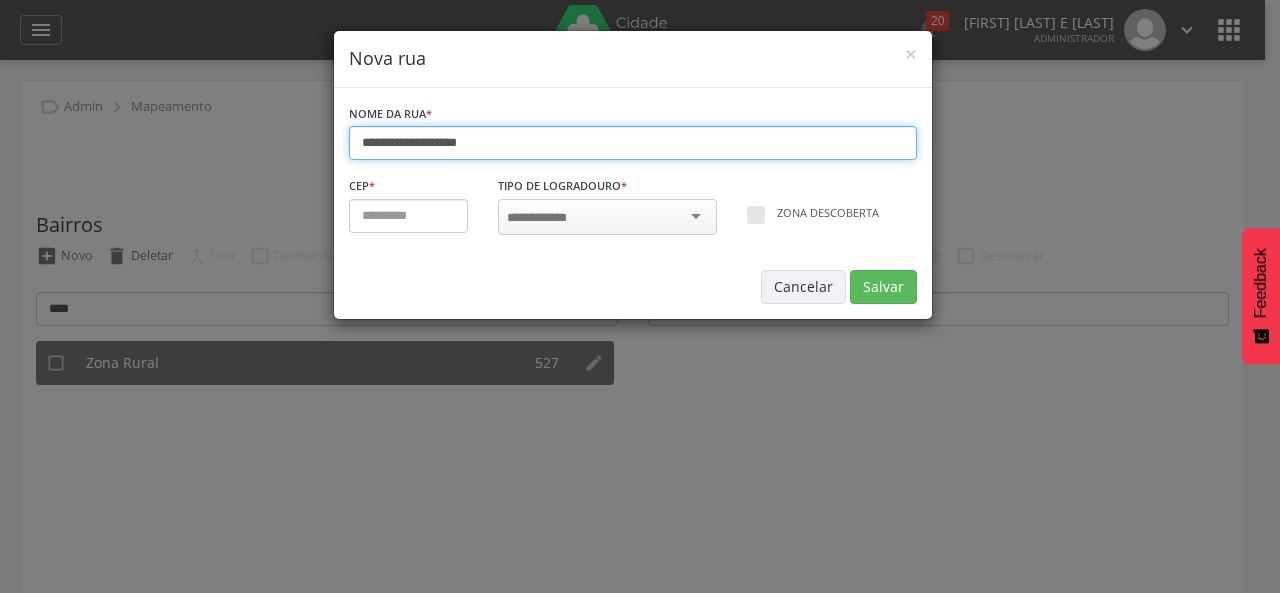 type on "**********" 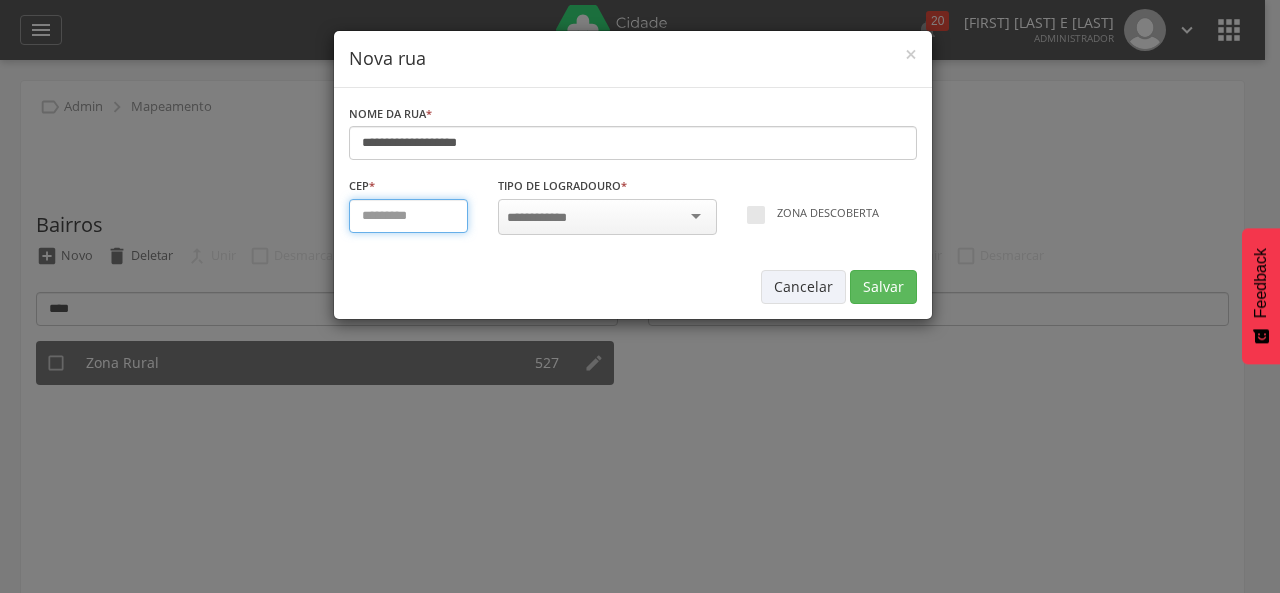 click at bounding box center (409, 216) 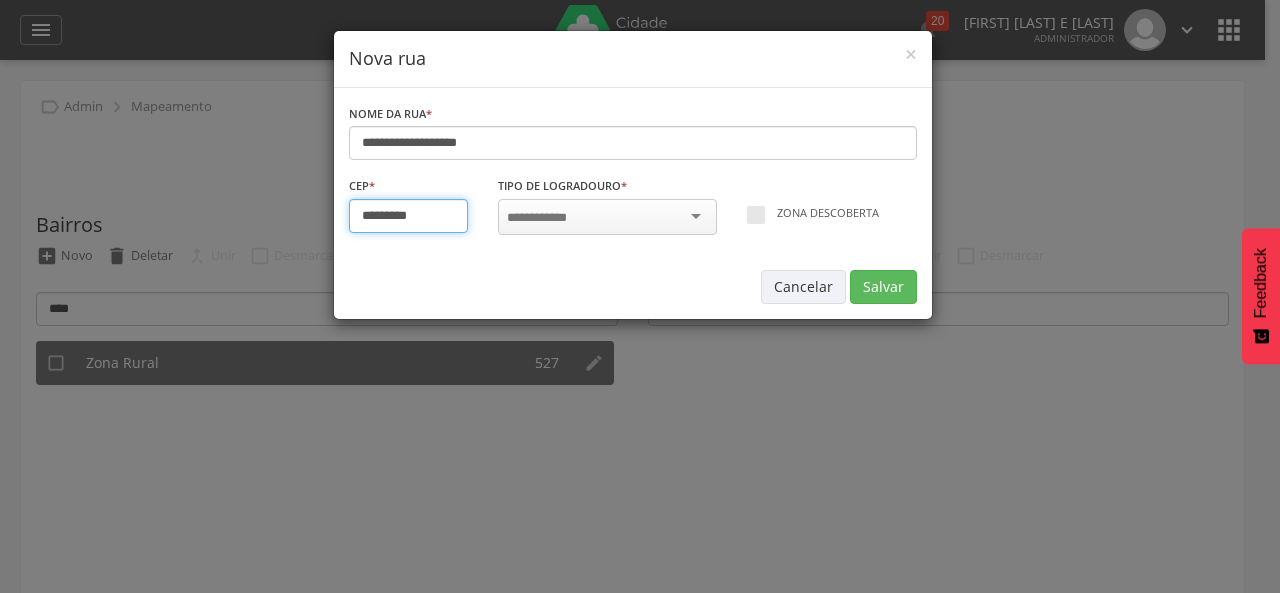 type on "*********" 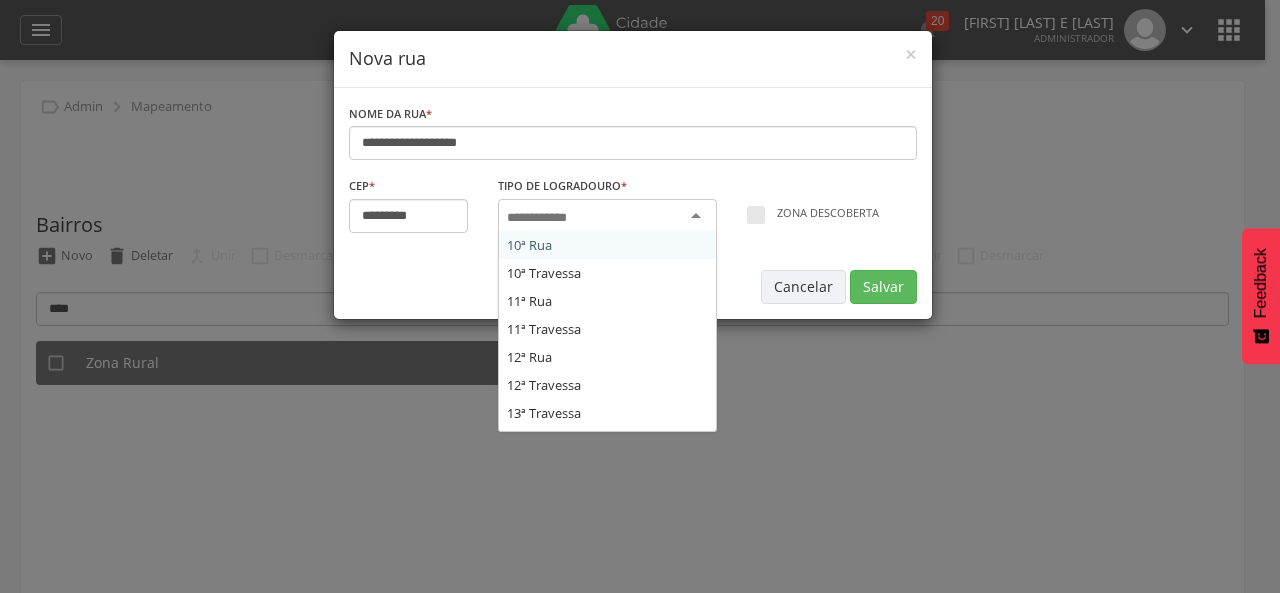 click at bounding box center (543, 218) 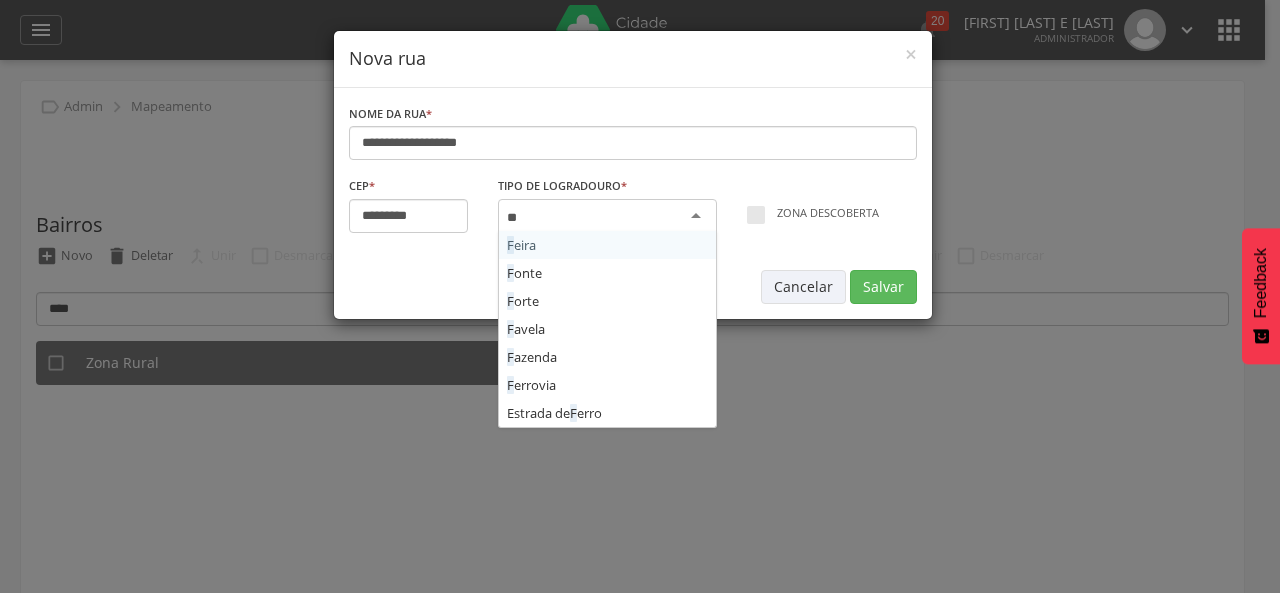 type on "***" 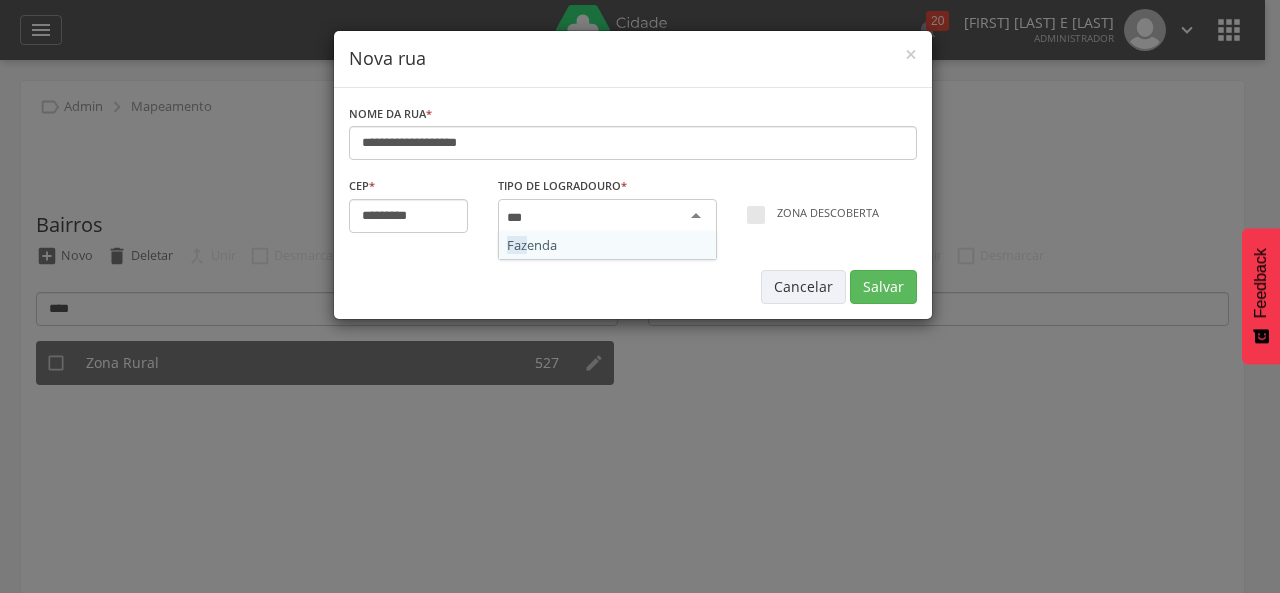 type 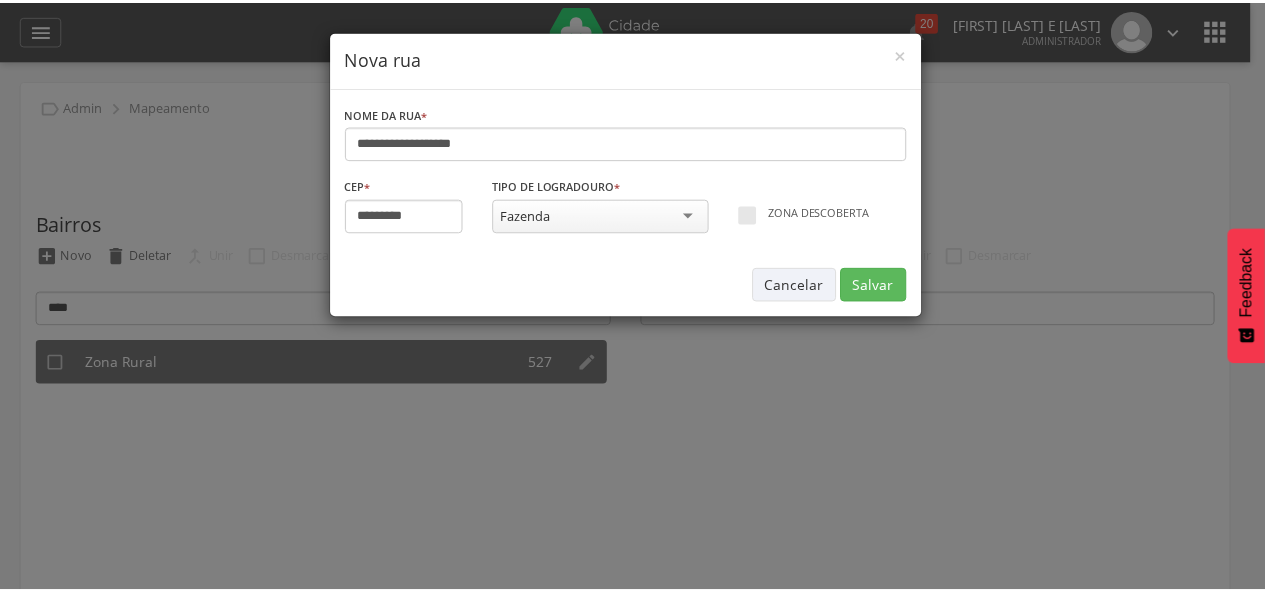 scroll, scrollTop: 0, scrollLeft: 0, axis: both 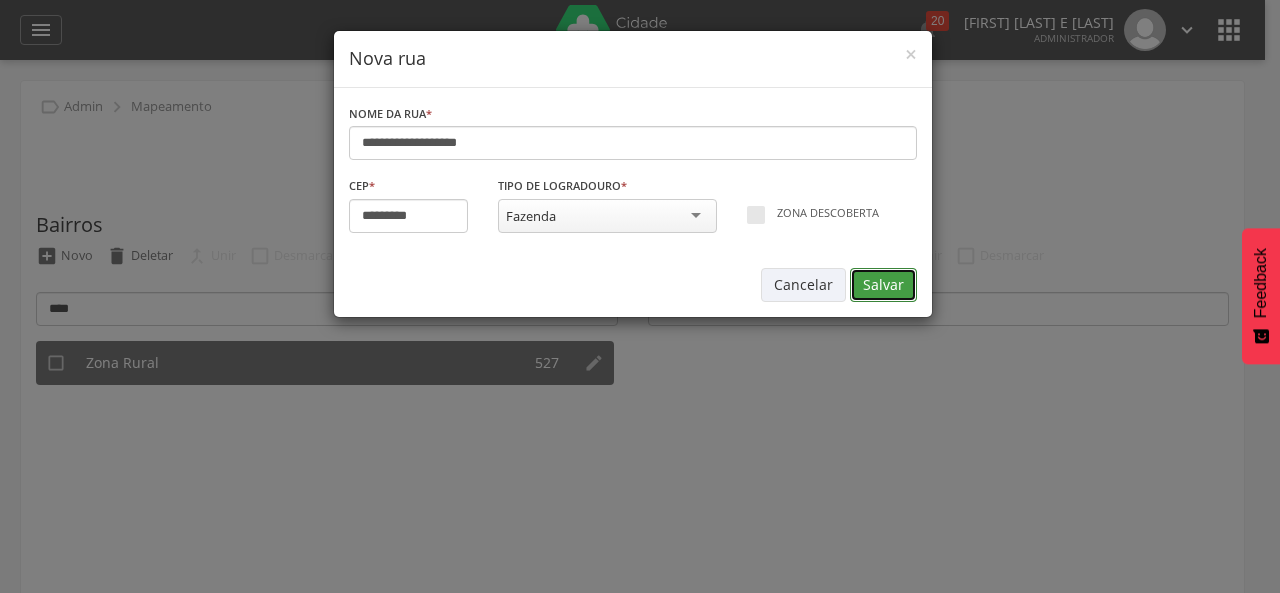 click on "Salvar" at bounding box center (883, 285) 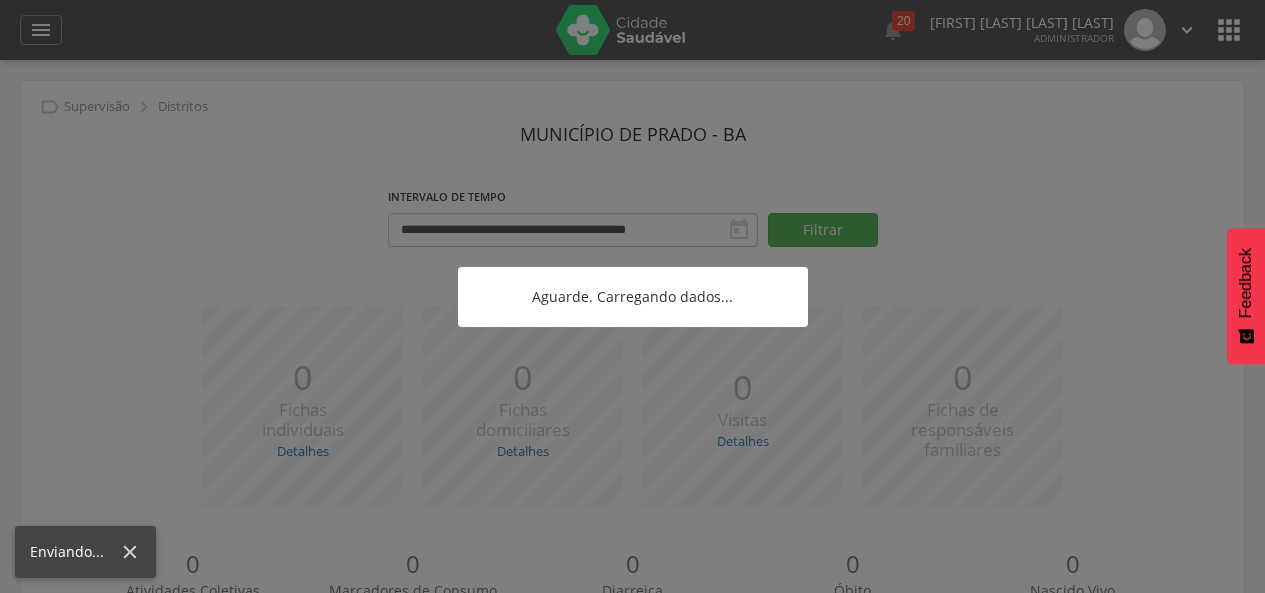 scroll, scrollTop: 0, scrollLeft: 0, axis: both 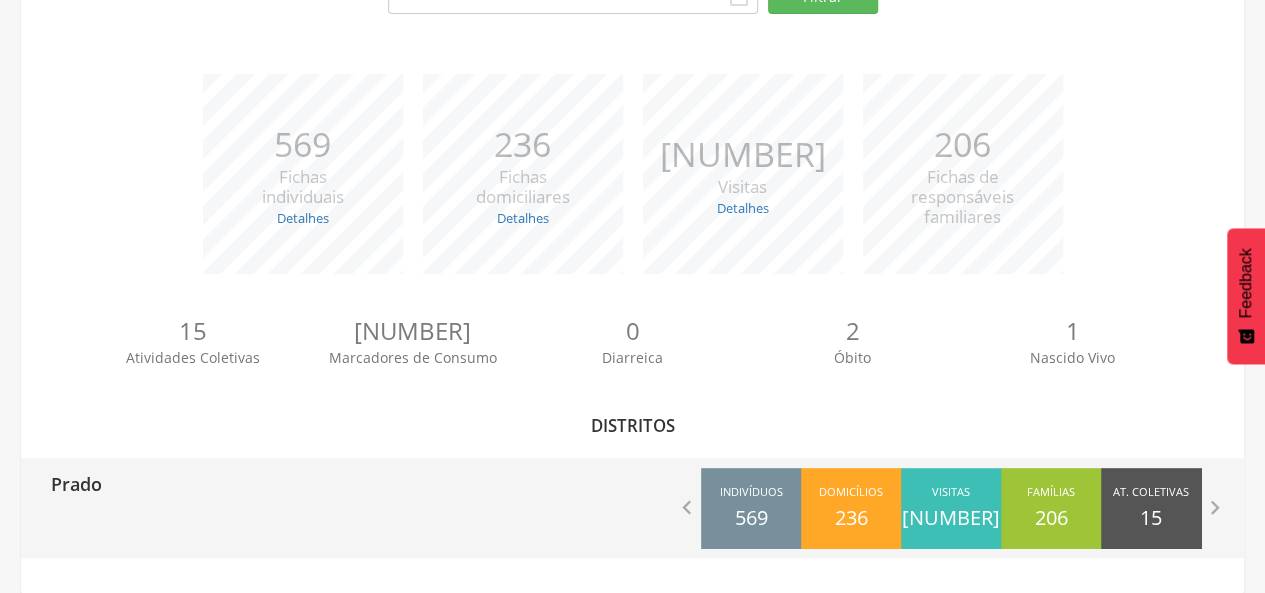 click on "Prado" at bounding box center (327, 483) 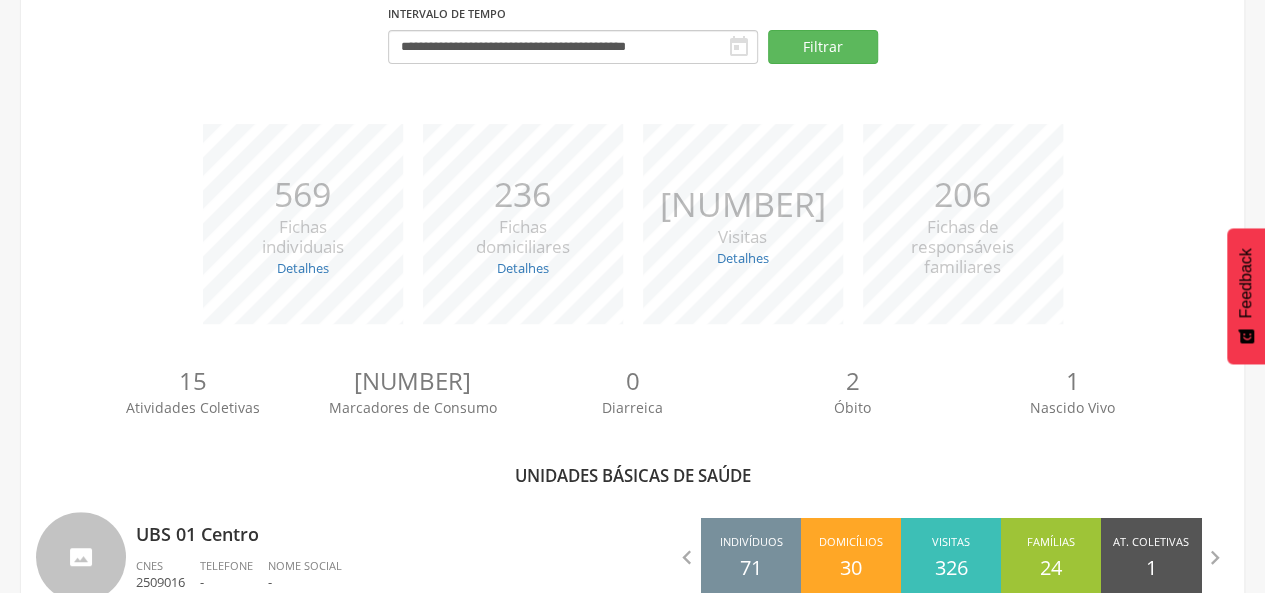 scroll, scrollTop: 233, scrollLeft: 0, axis: vertical 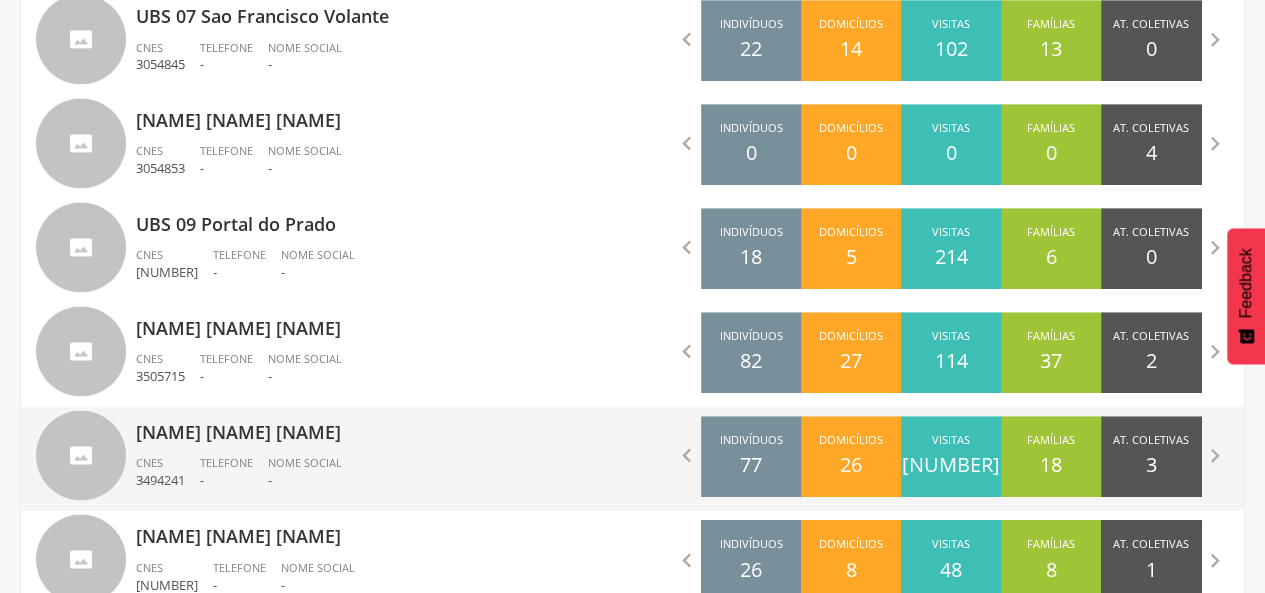 click on "[LOCATION]" at bounding box center (377, 426) 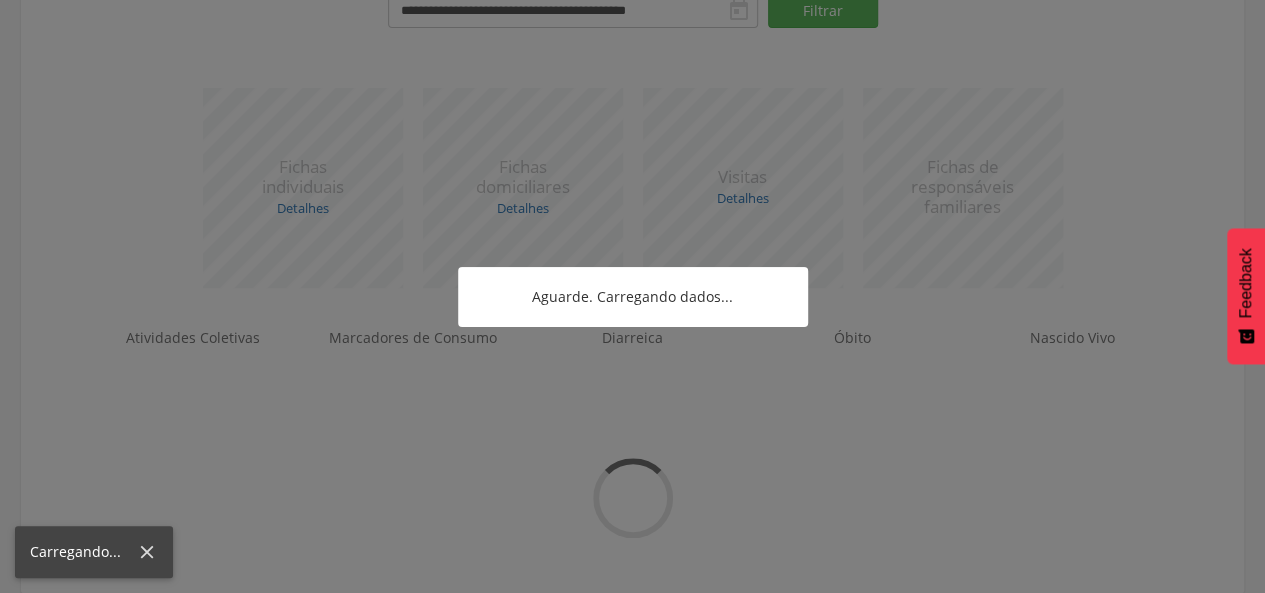 scroll, scrollTop: 348, scrollLeft: 0, axis: vertical 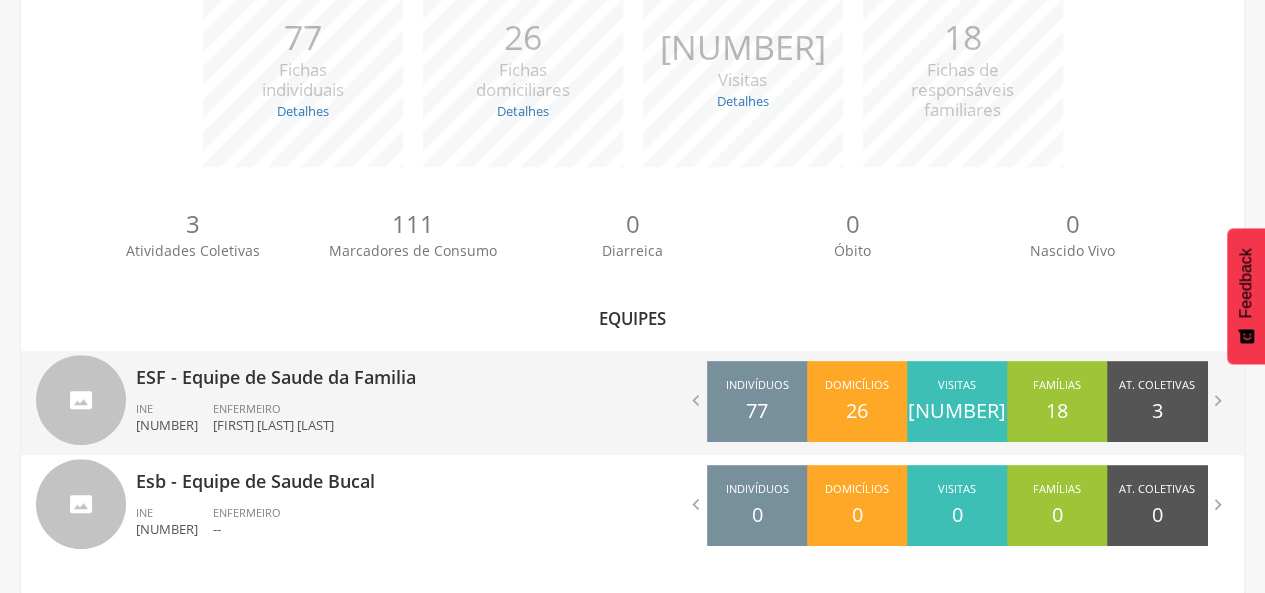 click on "INE 0000208248 ENFERMEIRO Luana Nascimento Mascarenhas" at bounding box center (377, 423) 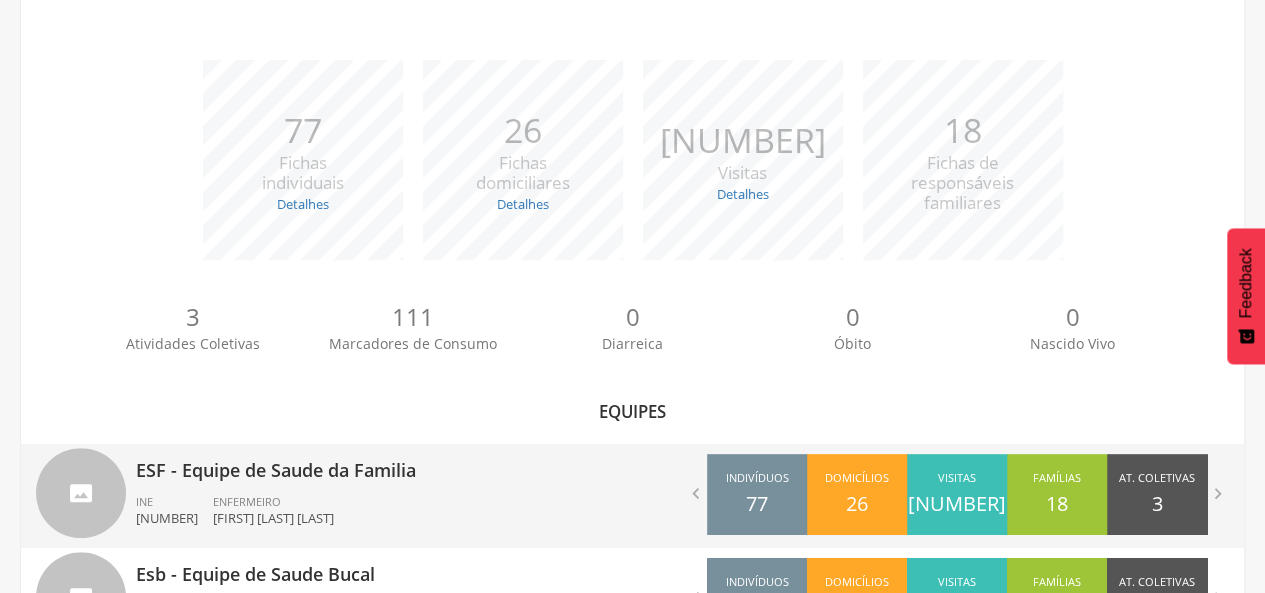 type on "**********" 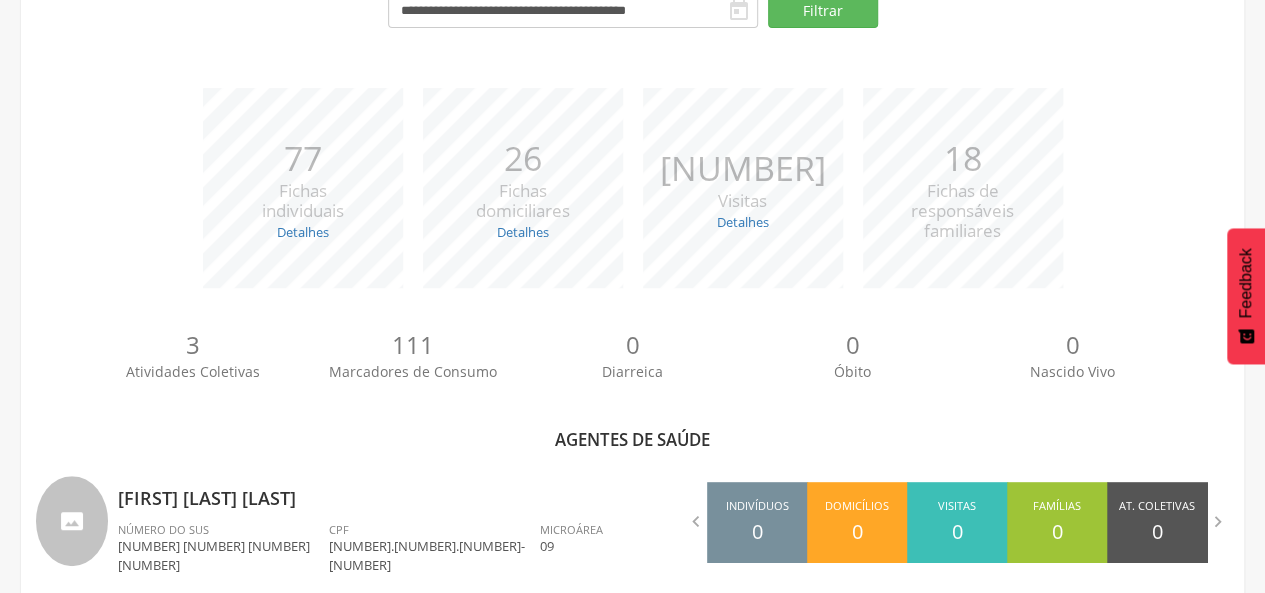 scroll, scrollTop: 1208, scrollLeft: 0, axis: vertical 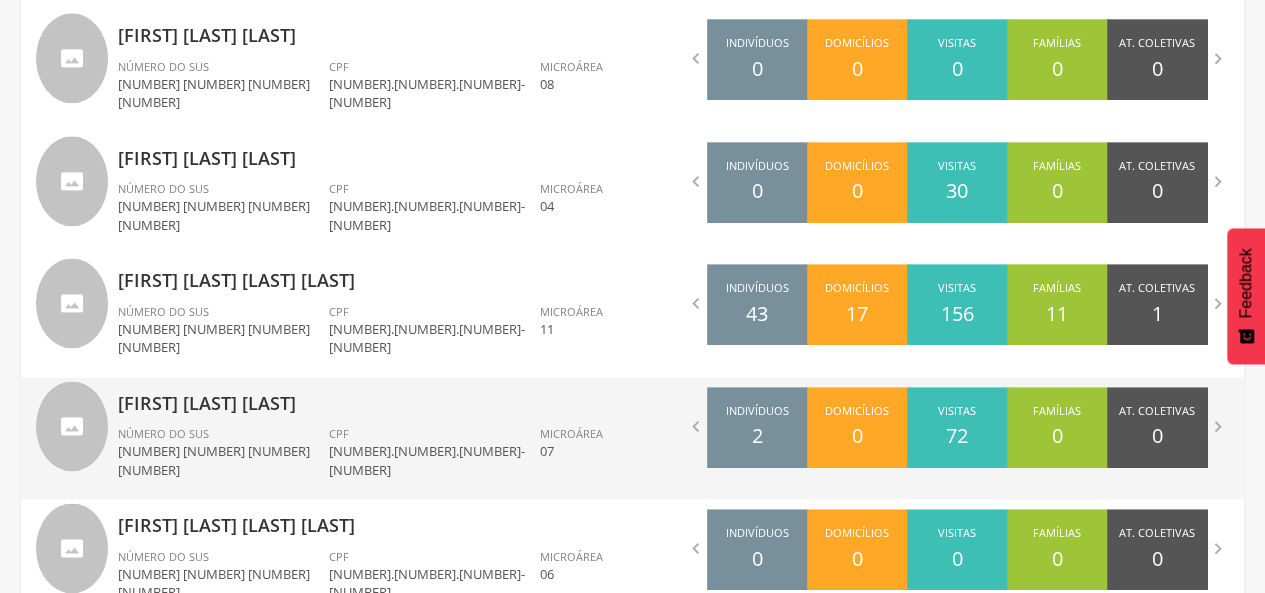 click on "[FIRST] [LAST]" at bounding box center (367, 397) 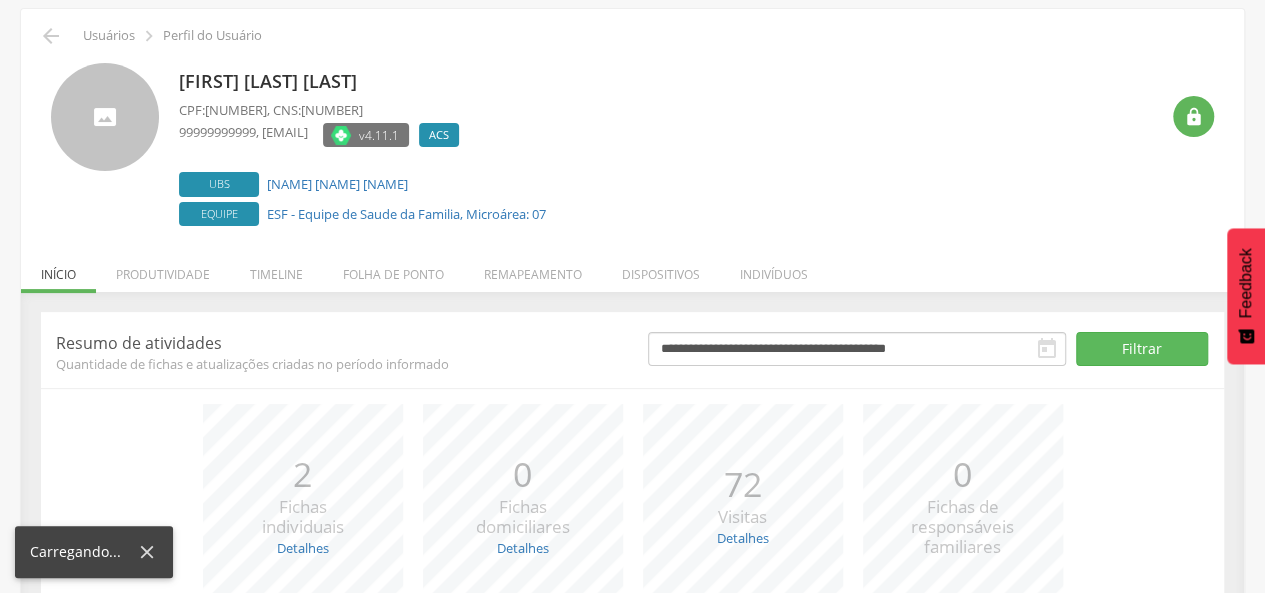 scroll, scrollTop: 258, scrollLeft: 0, axis: vertical 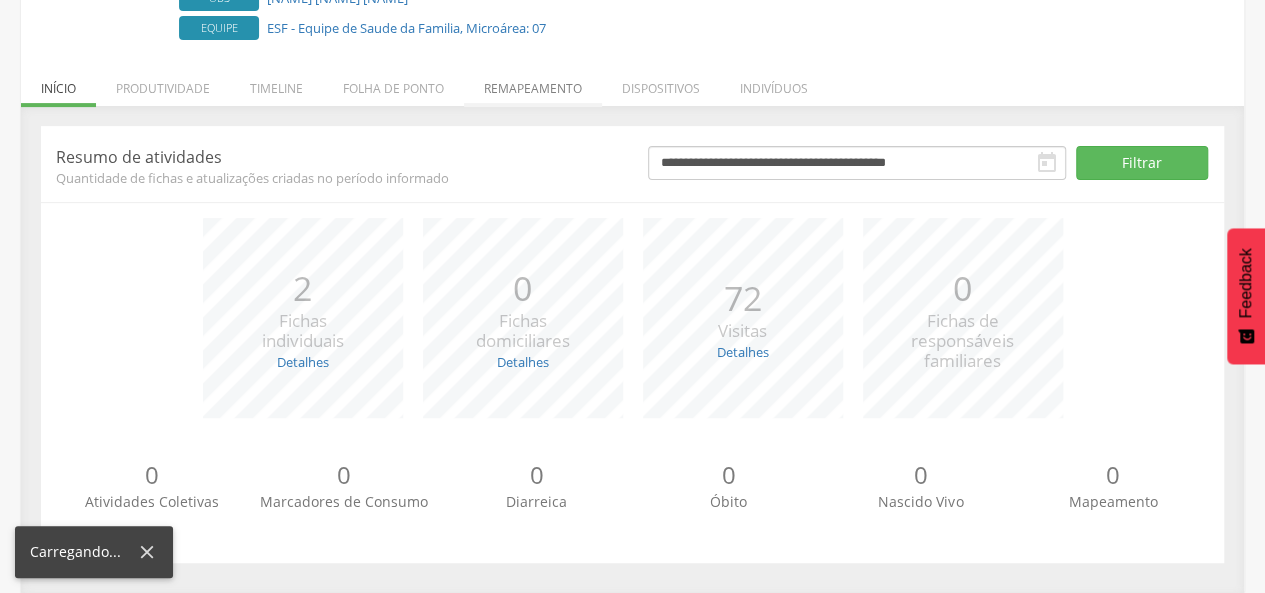 click on "Remapeamento" at bounding box center (533, 83) 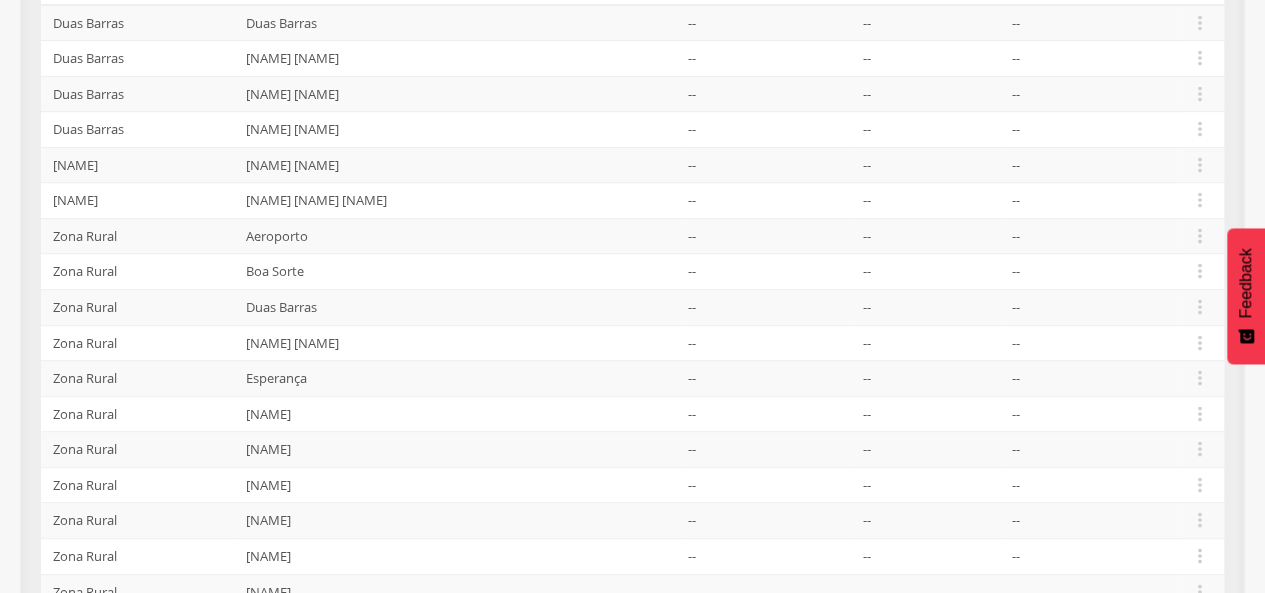 scroll, scrollTop: 265, scrollLeft: 0, axis: vertical 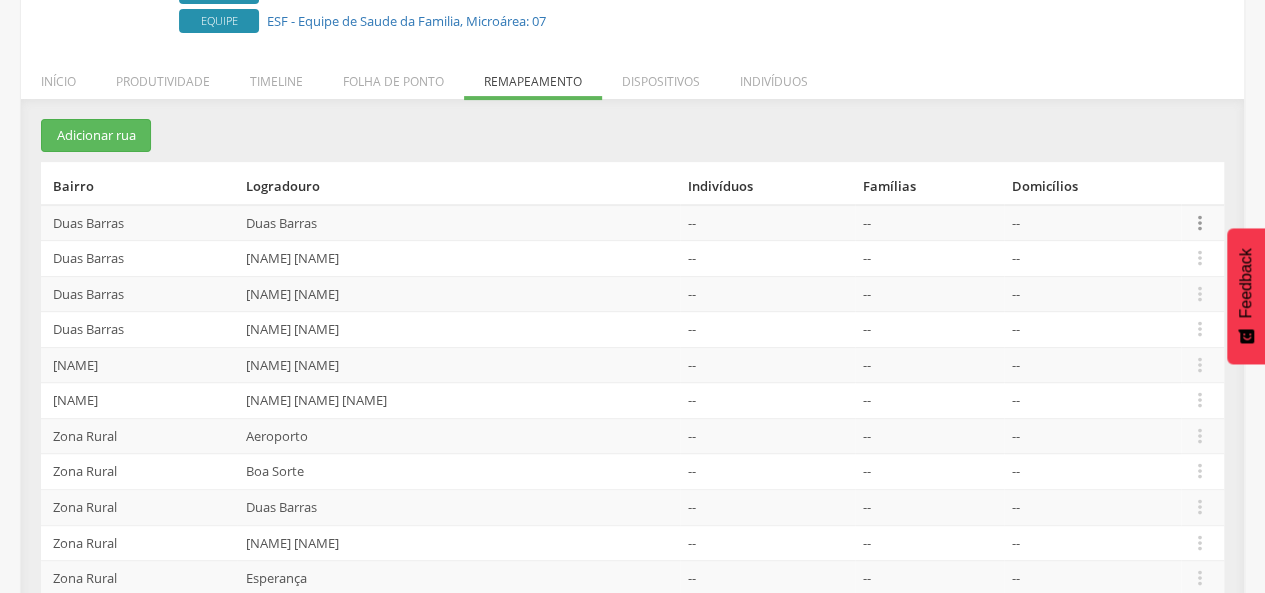 click on "" at bounding box center (1200, 223) 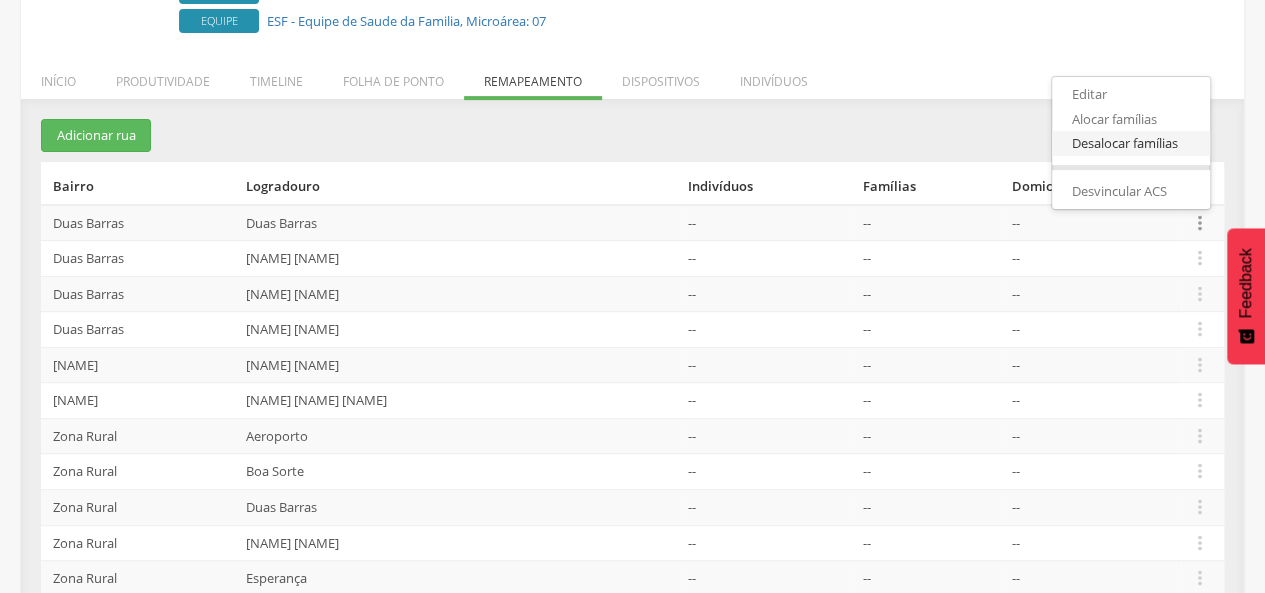 click on "Desalocar famílias" at bounding box center (1131, 143) 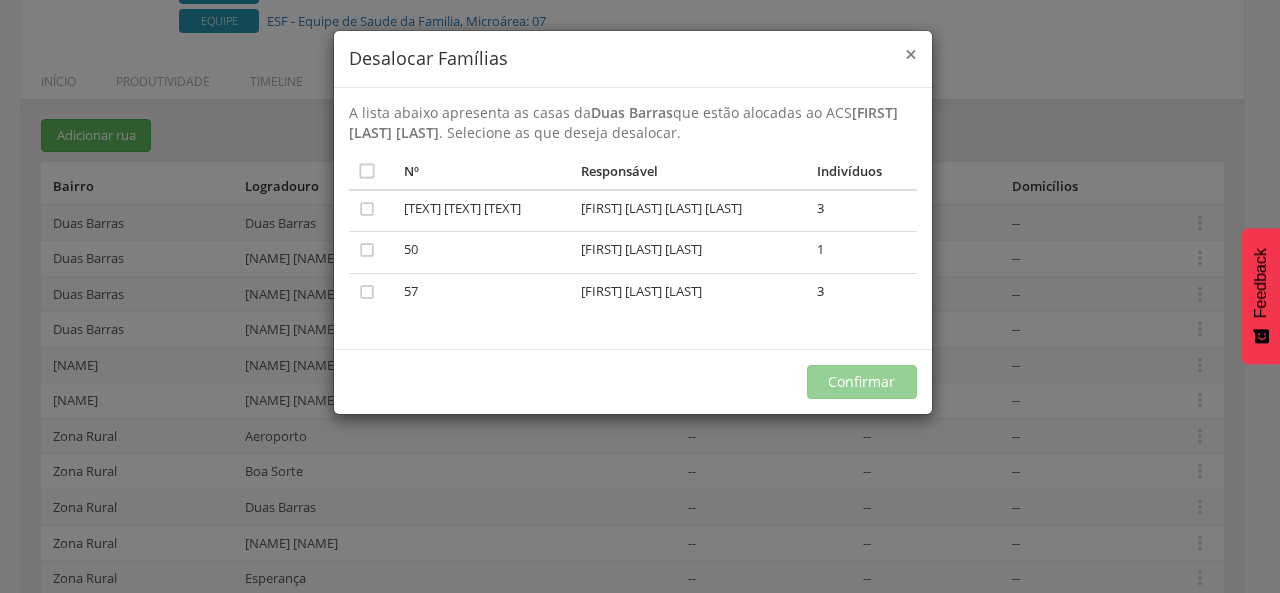 click on "×" at bounding box center [911, 54] 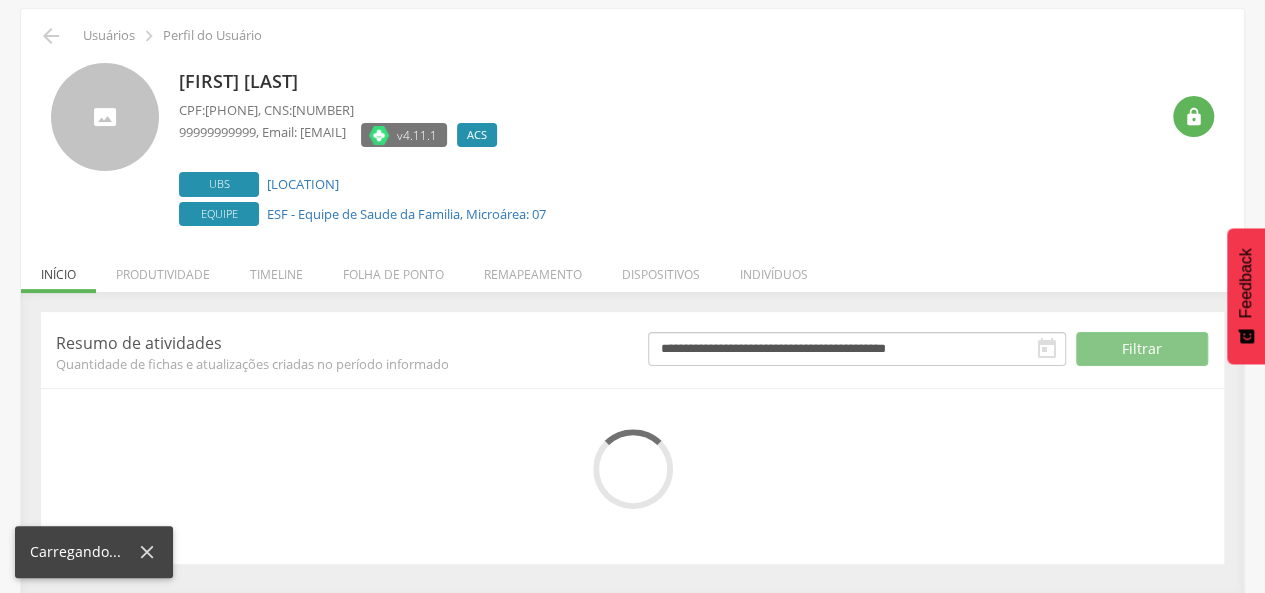 scroll, scrollTop: 258, scrollLeft: 0, axis: vertical 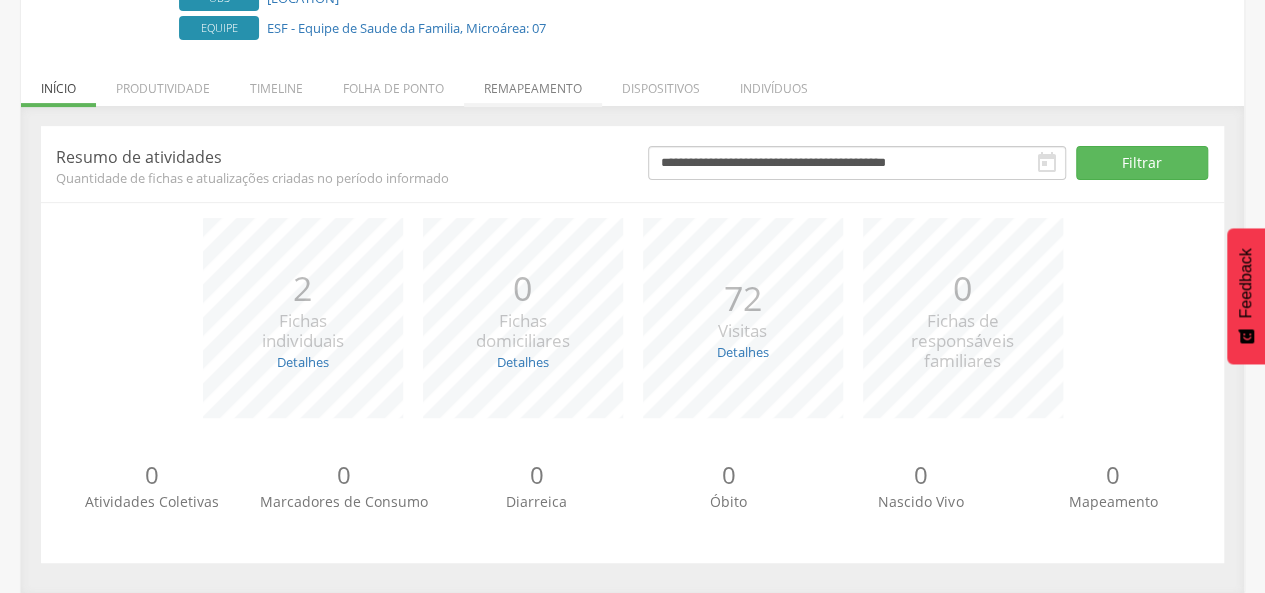 click on "Remapeamento" at bounding box center (533, 83) 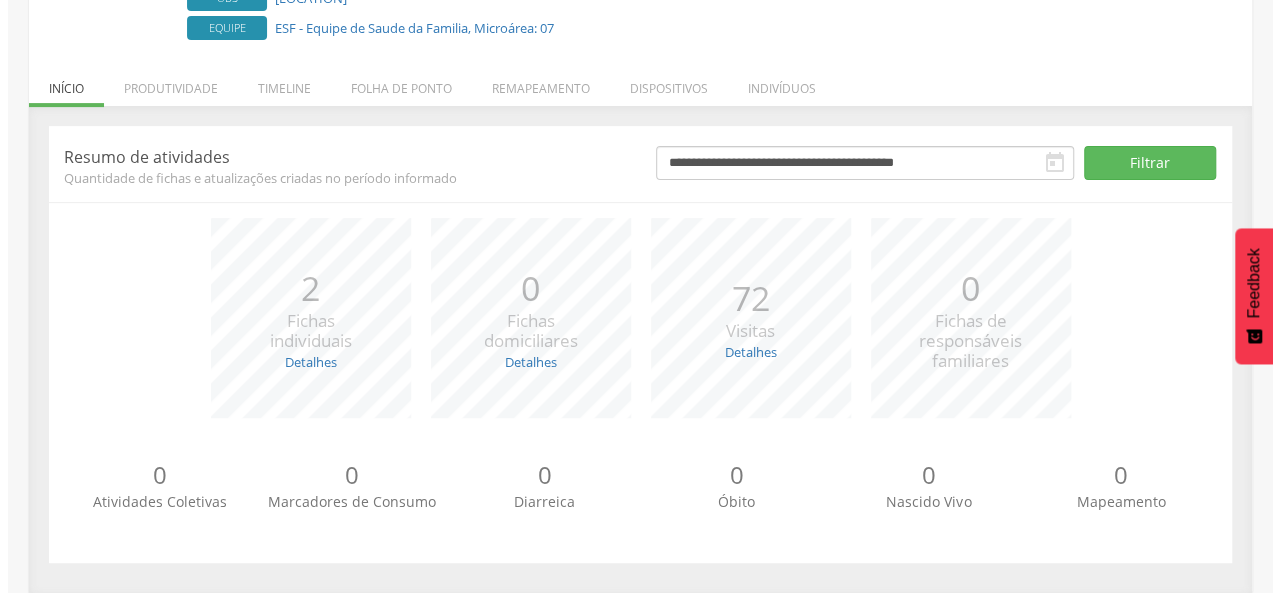scroll, scrollTop: 265, scrollLeft: 0, axis: vertical 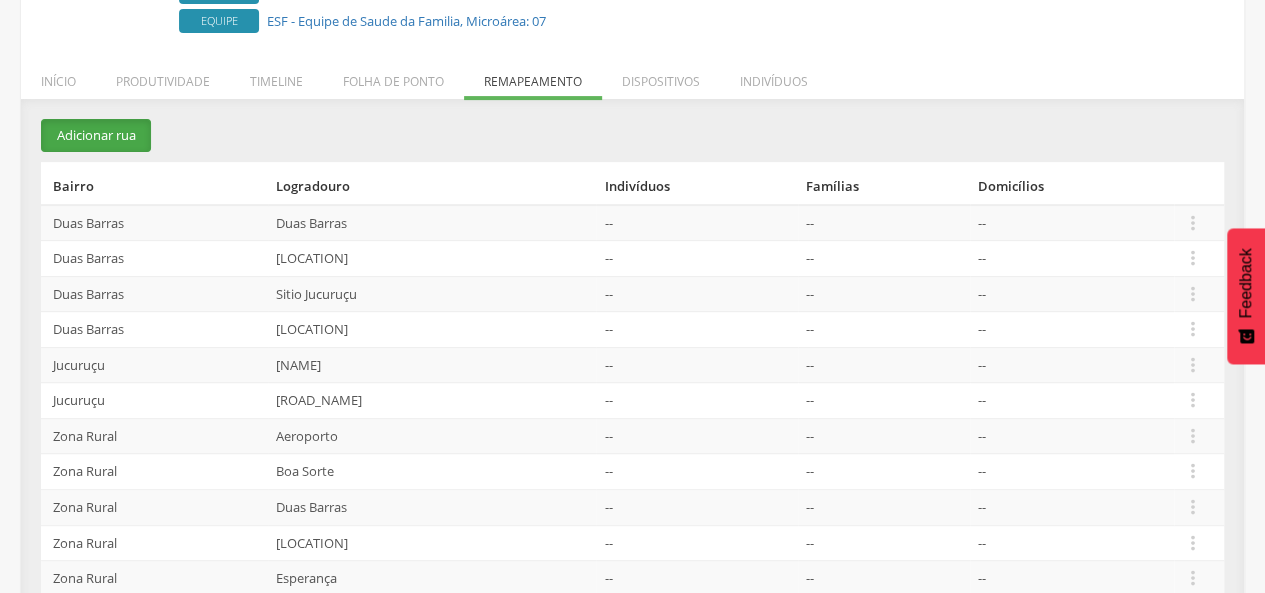 click on "Adicionar rua" at bounding box center [96, 135] 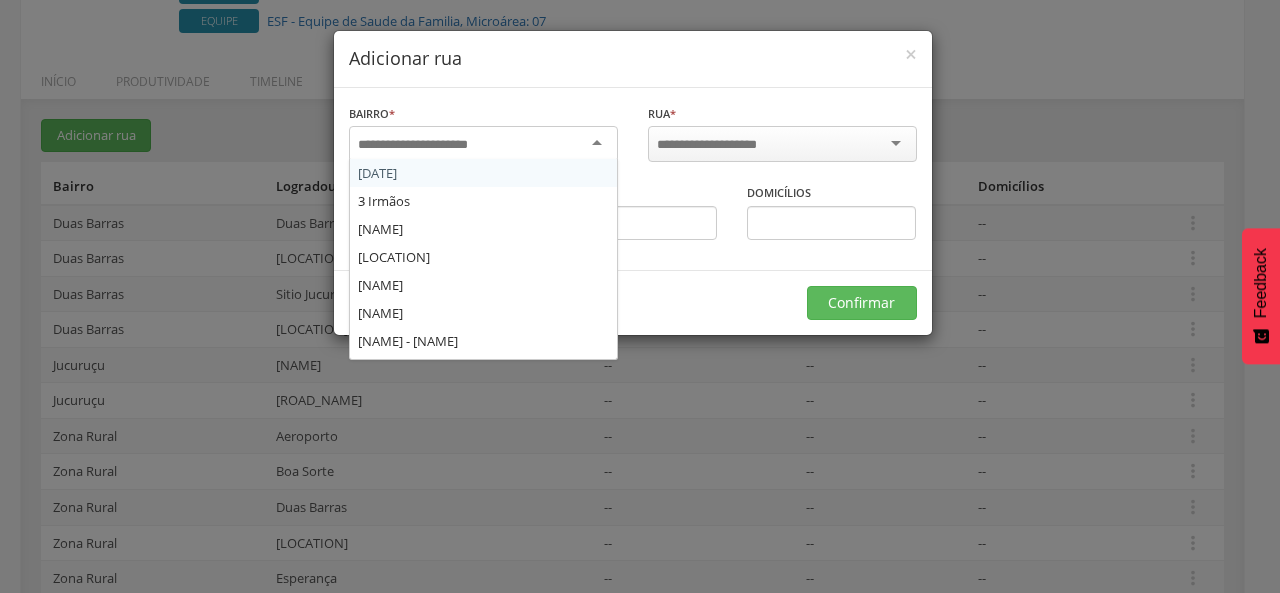 click at bounding box center (483, 144) 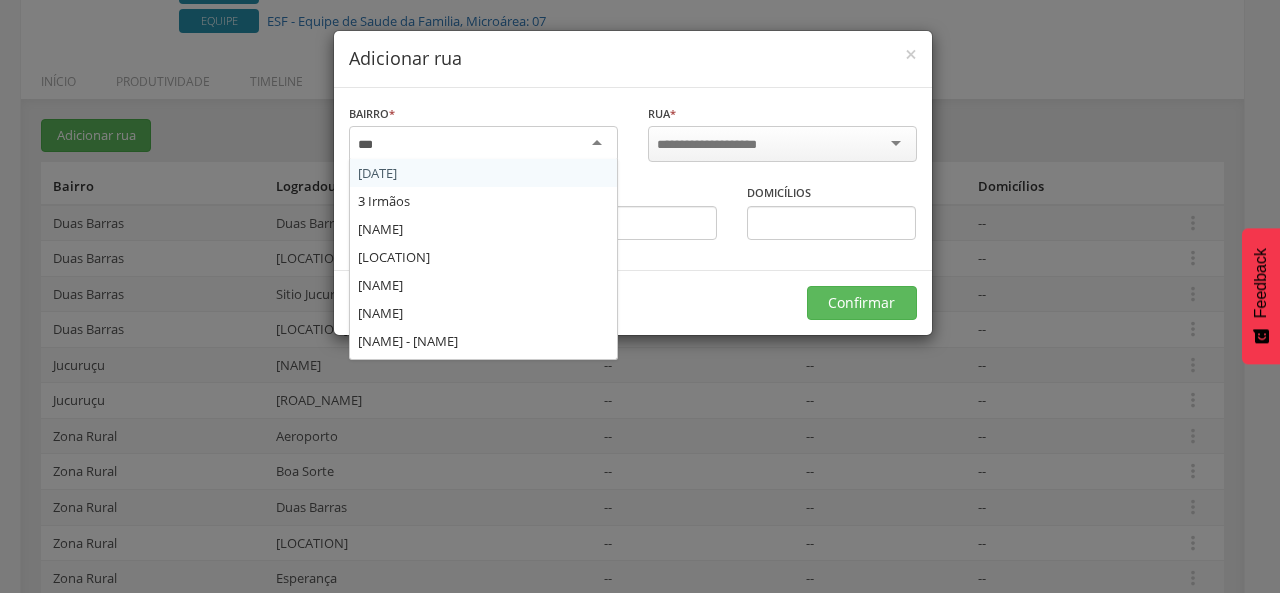 type on "****" 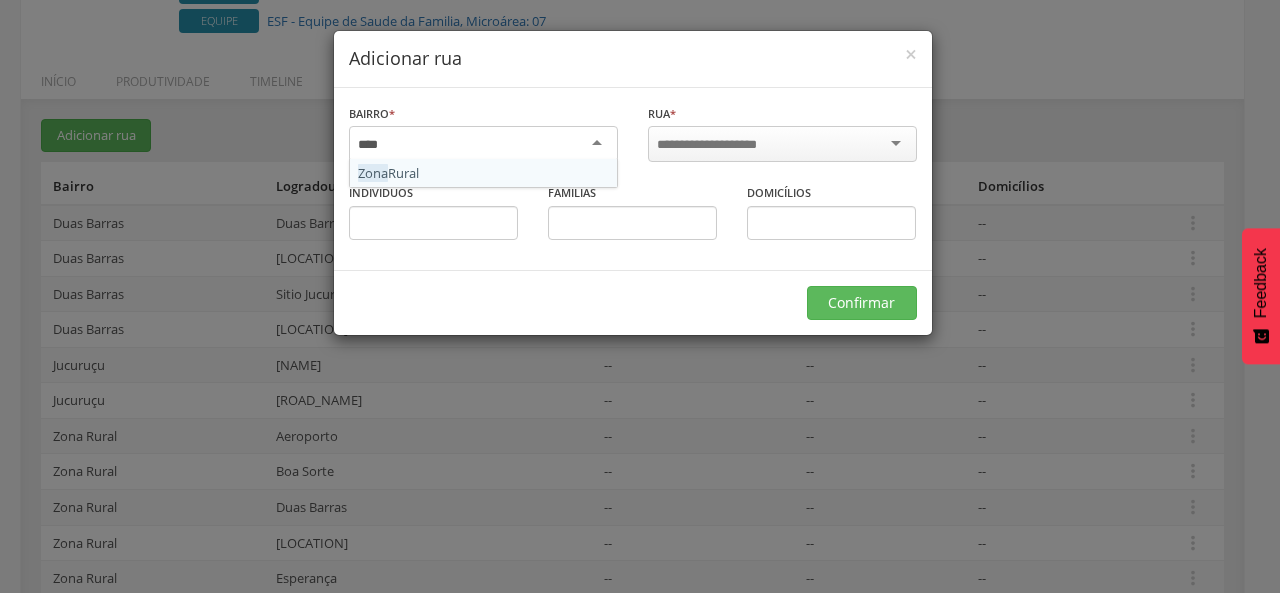 type 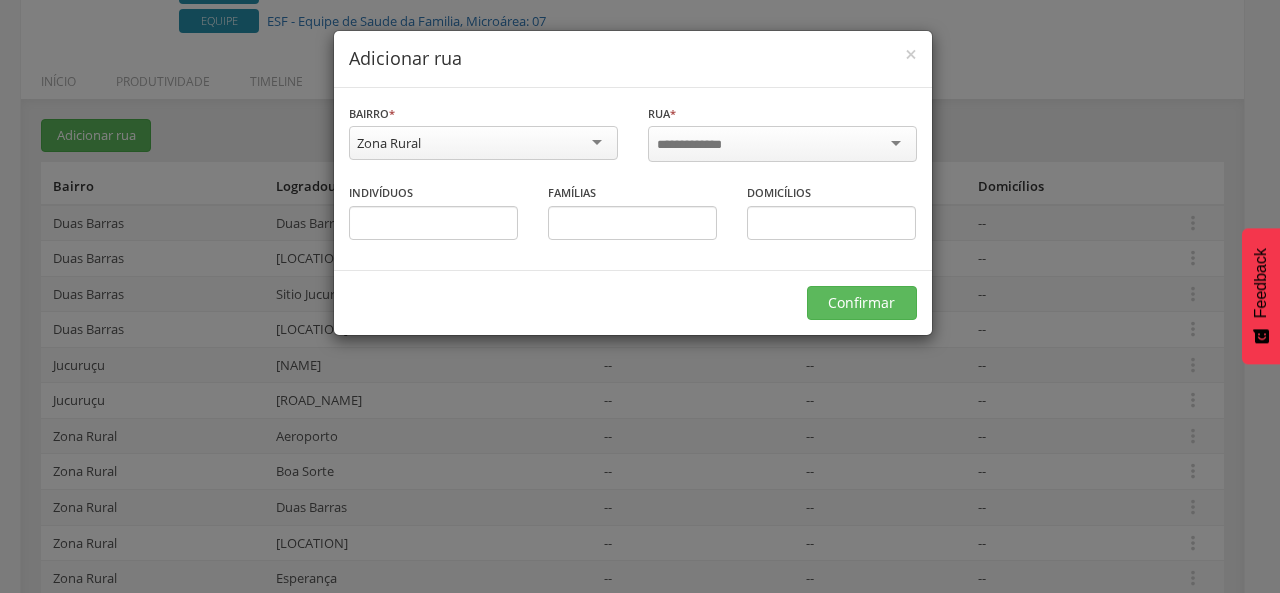 scroll, scrollTop: 0, scrollLeft: 0, axis: both 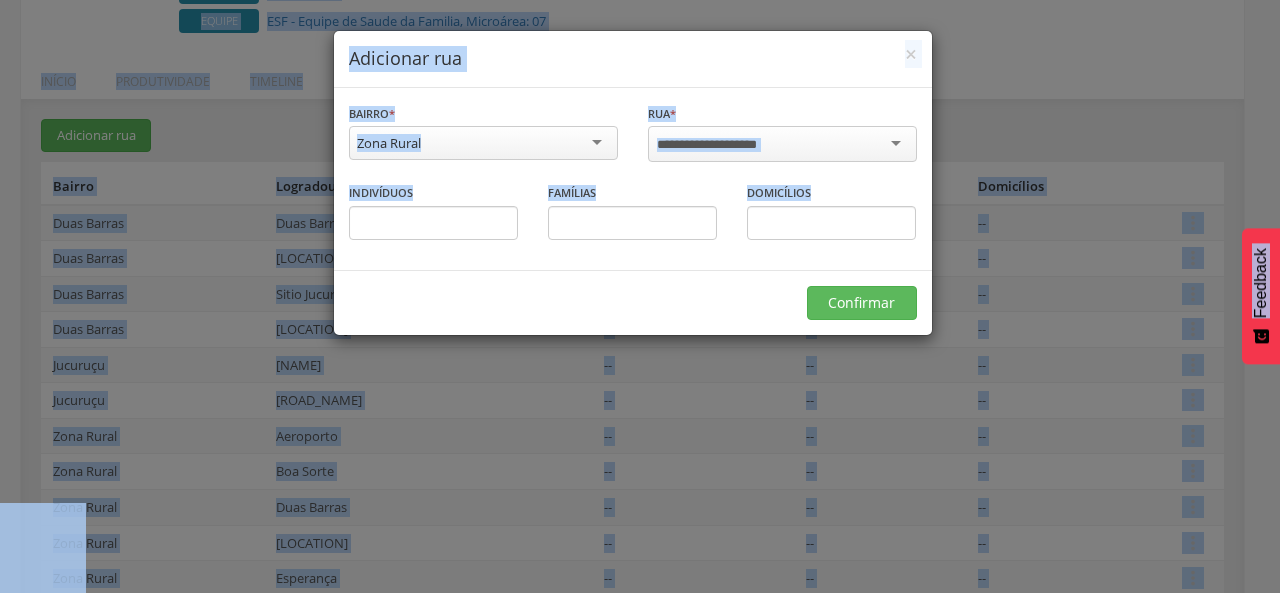 click at bounding box center [720, 145] 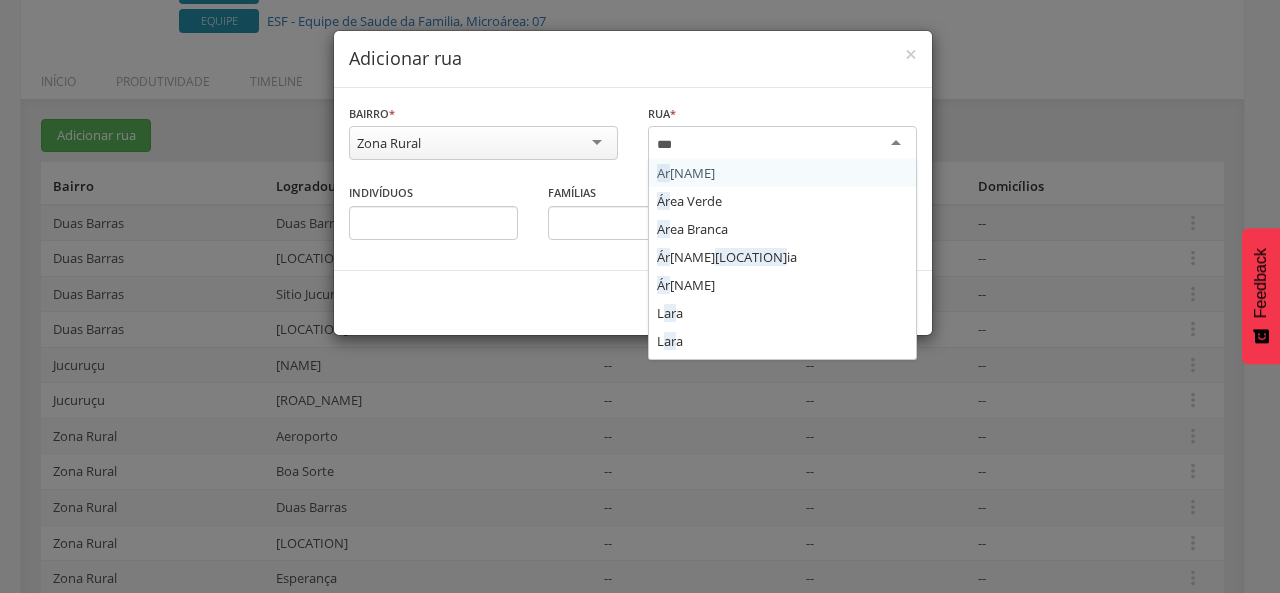 type on "****" 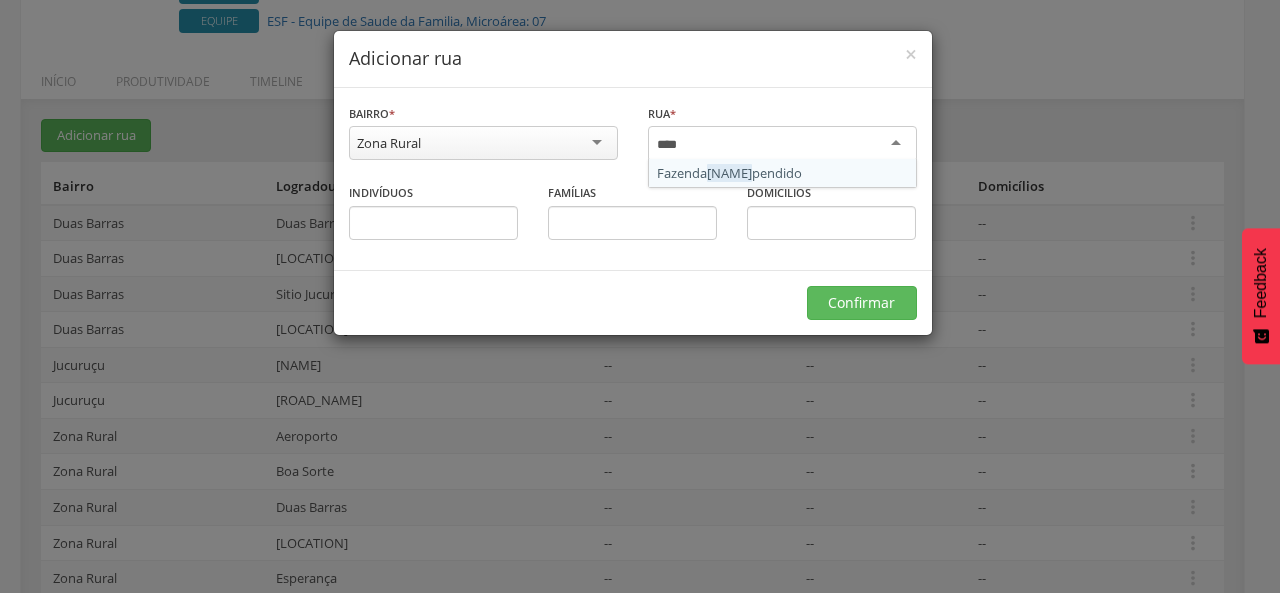 type 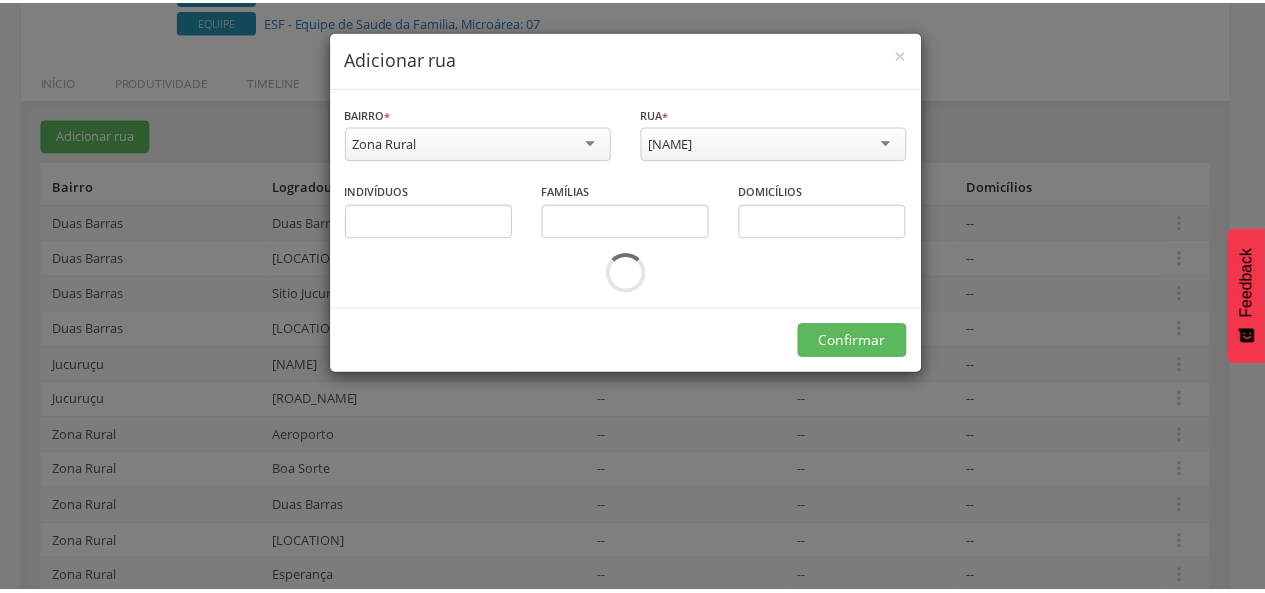 scroll, scrollTop: 0, scrollLeft: 0, axis: both 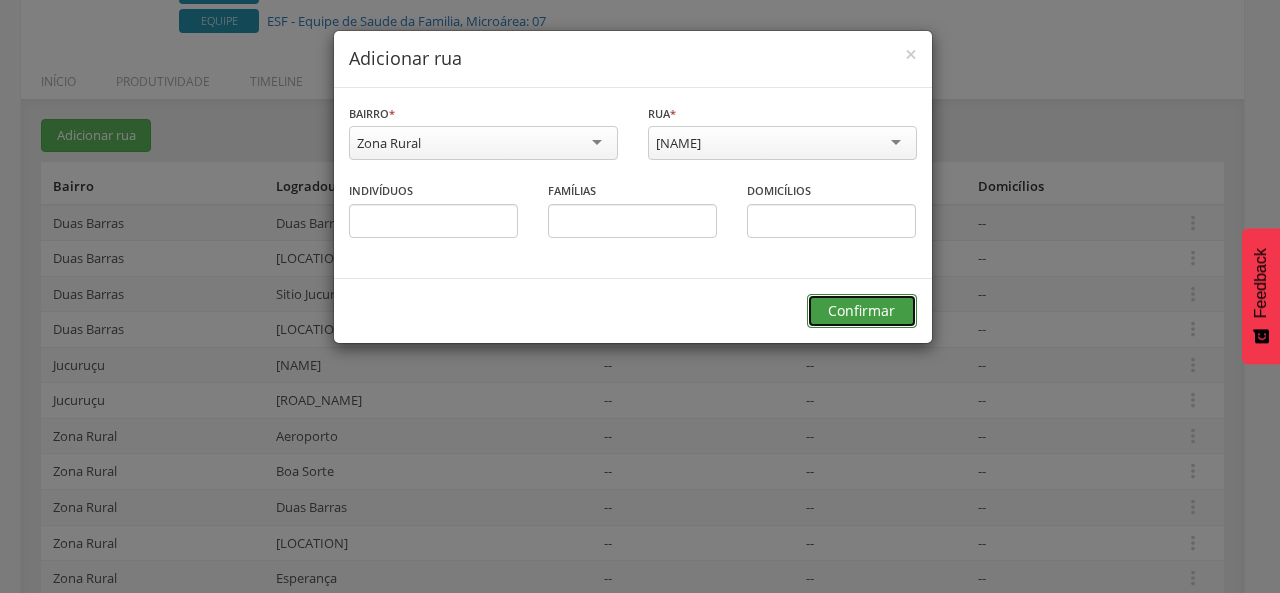 click on "Confirmar" at bounding box center (862, 311) 